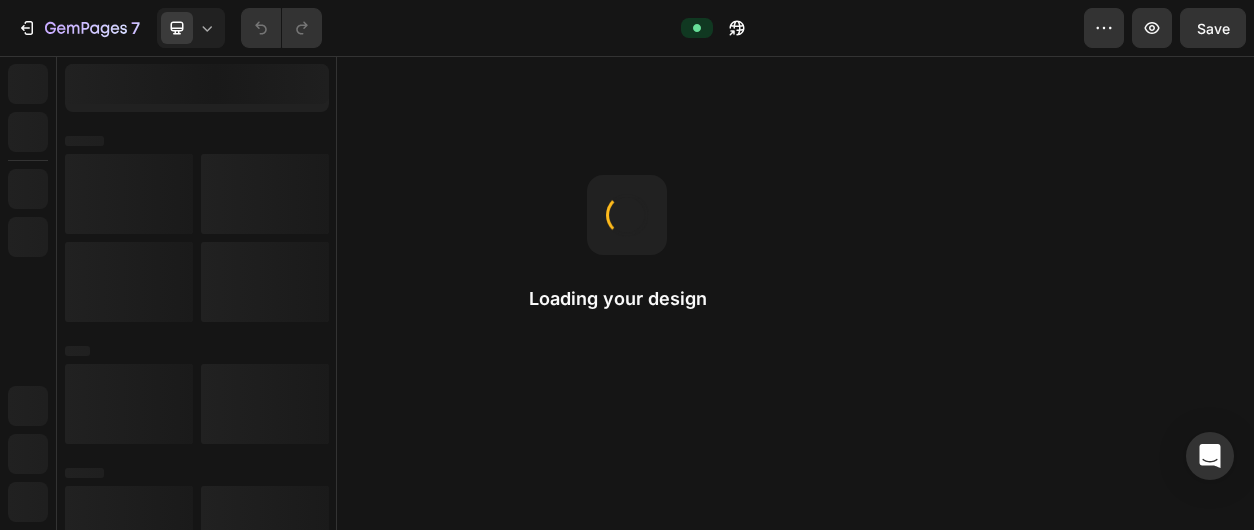 scroll, scrollTop: 0, scrollLeft: 0, axis: both 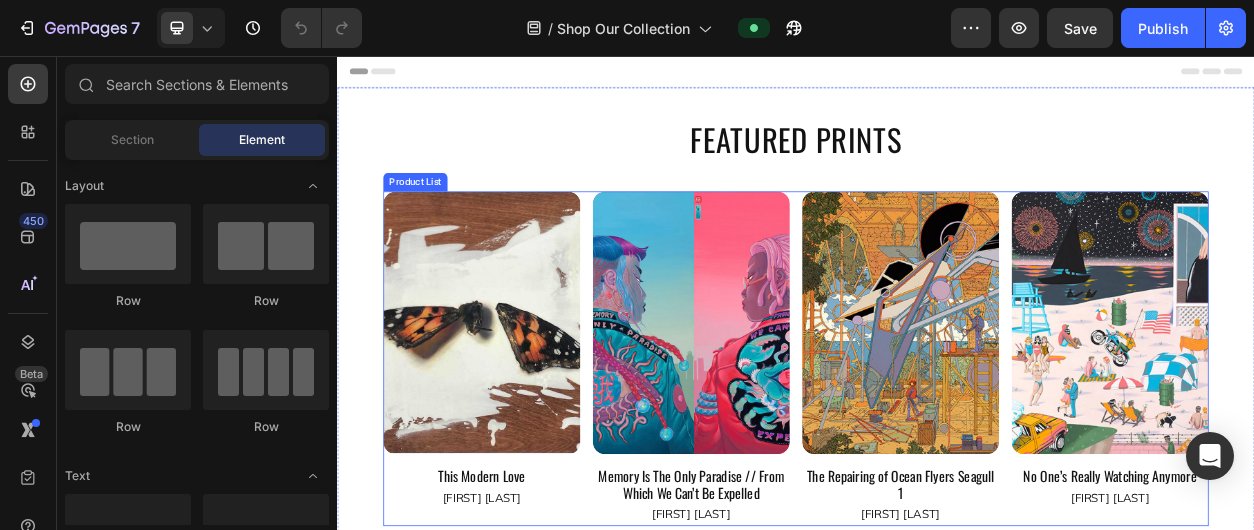 click on "Product Images This Modern Love Product Title Drew Merritt Product Vendor Row Product List Product Images Memory Is The Only Paradise // From Which We Can’t Be Expelled Product Title Lauren YS Product Vendor Row Product List Product Images The Repairing of Ocean Flyers Seagull 1 Product Title Kilian Eng Product Vendor Row Product List Product Images No One’s Really Watching Anymore Product Title Luke Pelletier Product Vendor Row Product List" at bounding box center (937, 452) 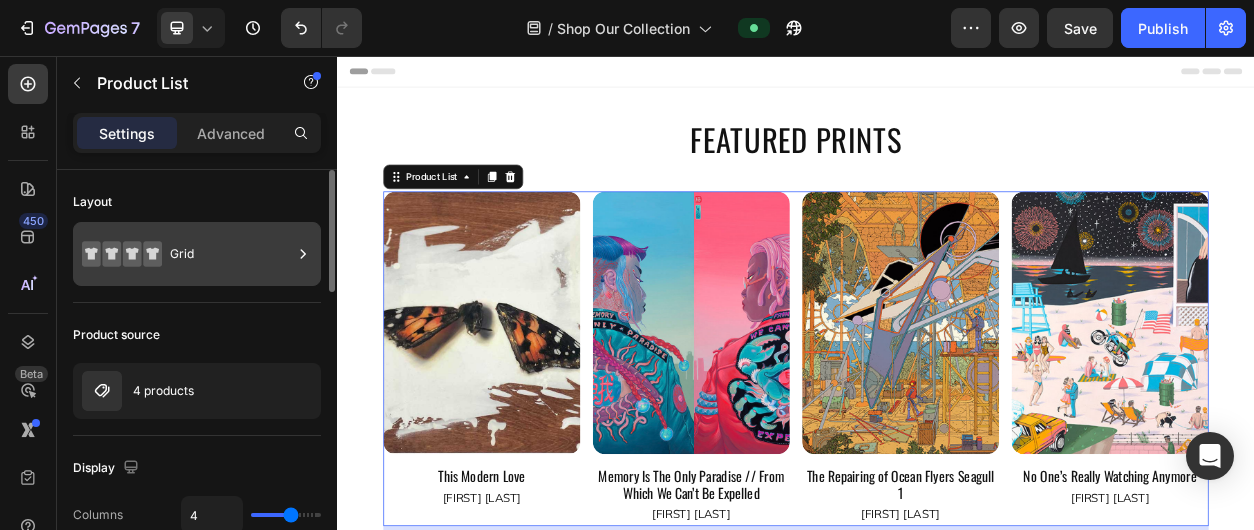 click on "Grid" at bounding box center (231, 254) 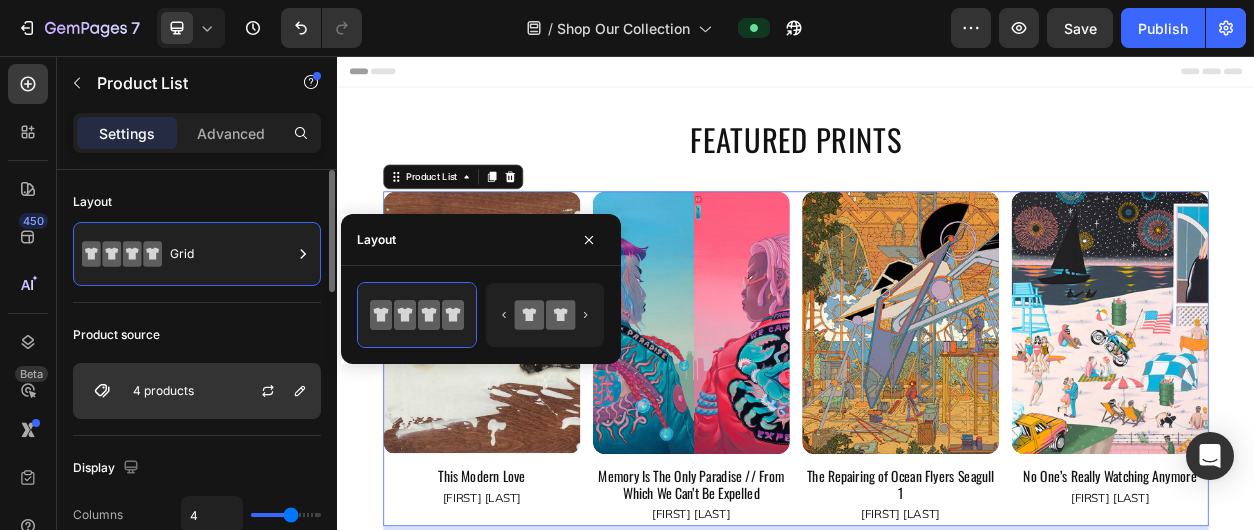 click at bounding box center [276, 391] 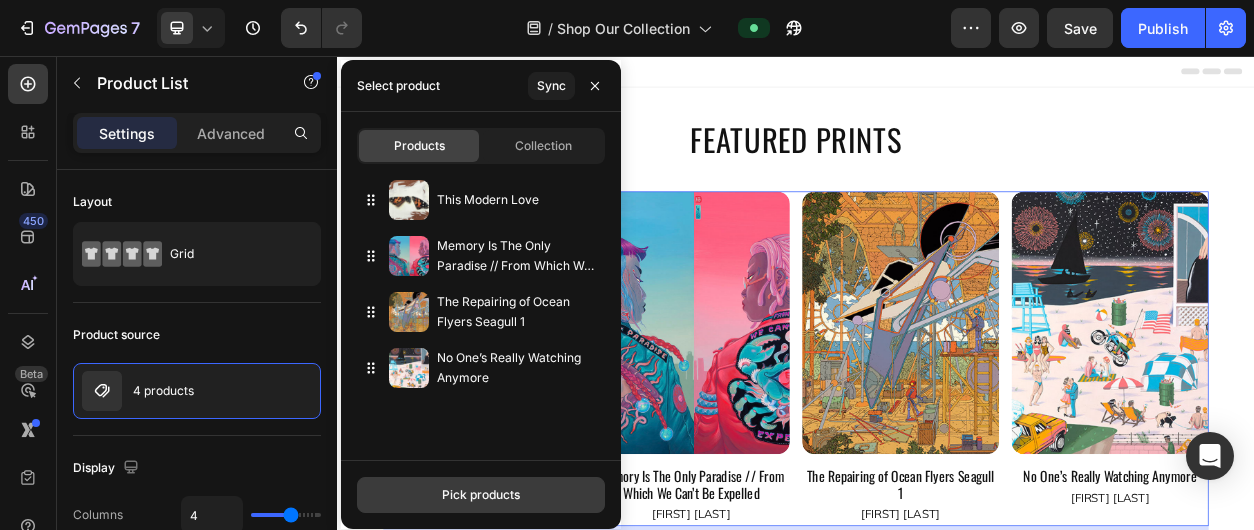 click on "Pick products" at bounding box center (481, 495) 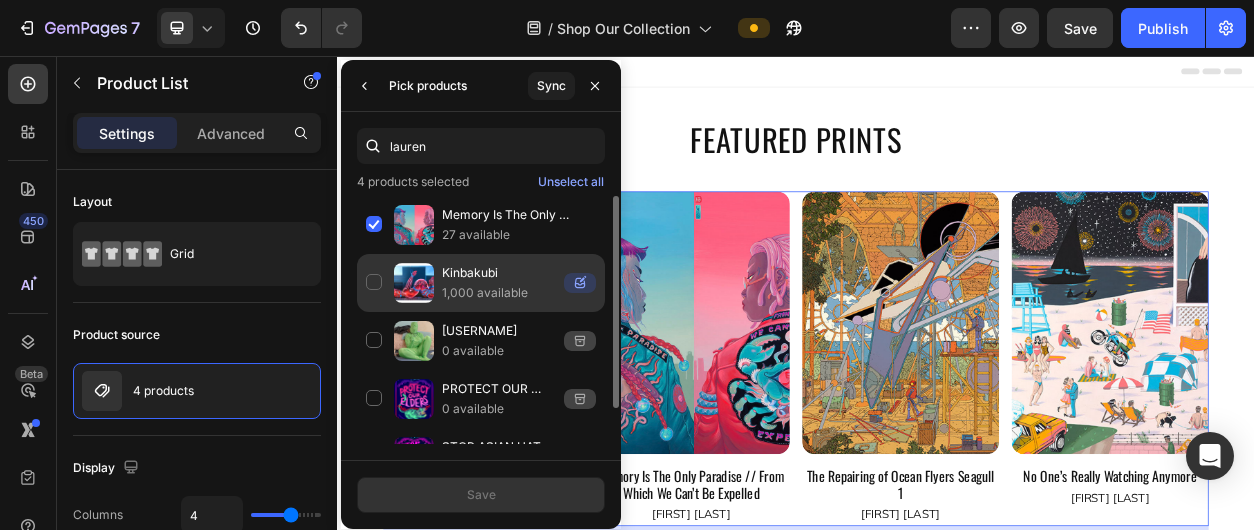 type on "lauren" 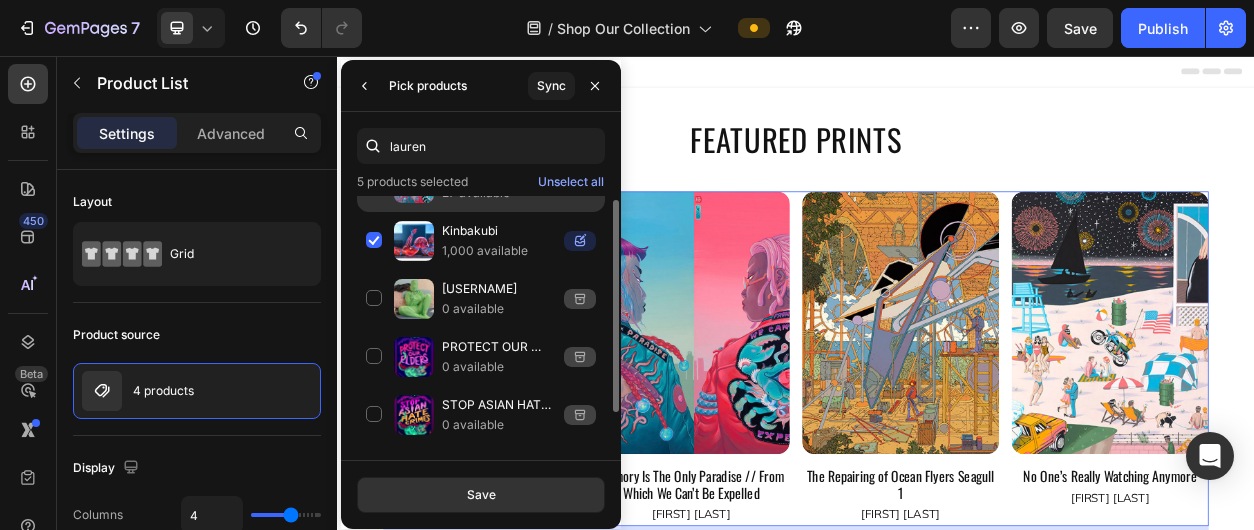 scroll, scrollTop: 0, scrollLeft: 0, axis: both 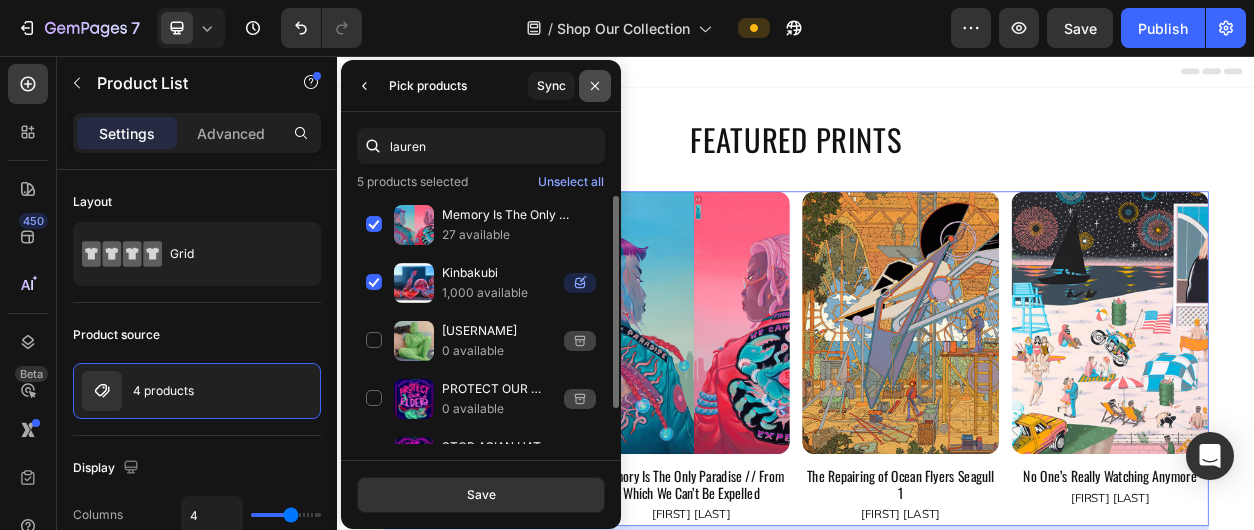 click 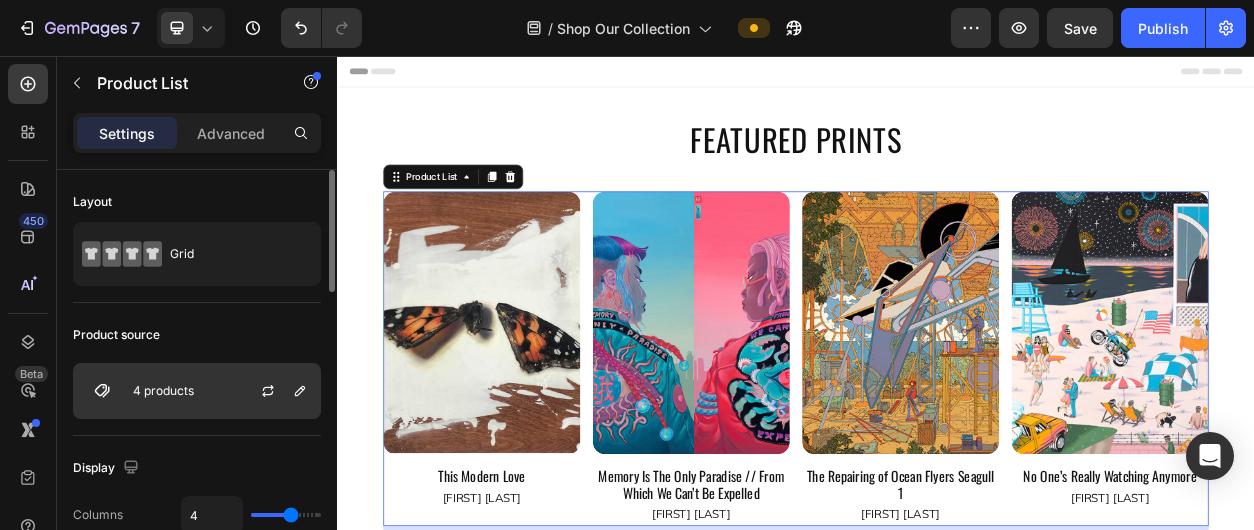 click at bounding box center [276, 391] 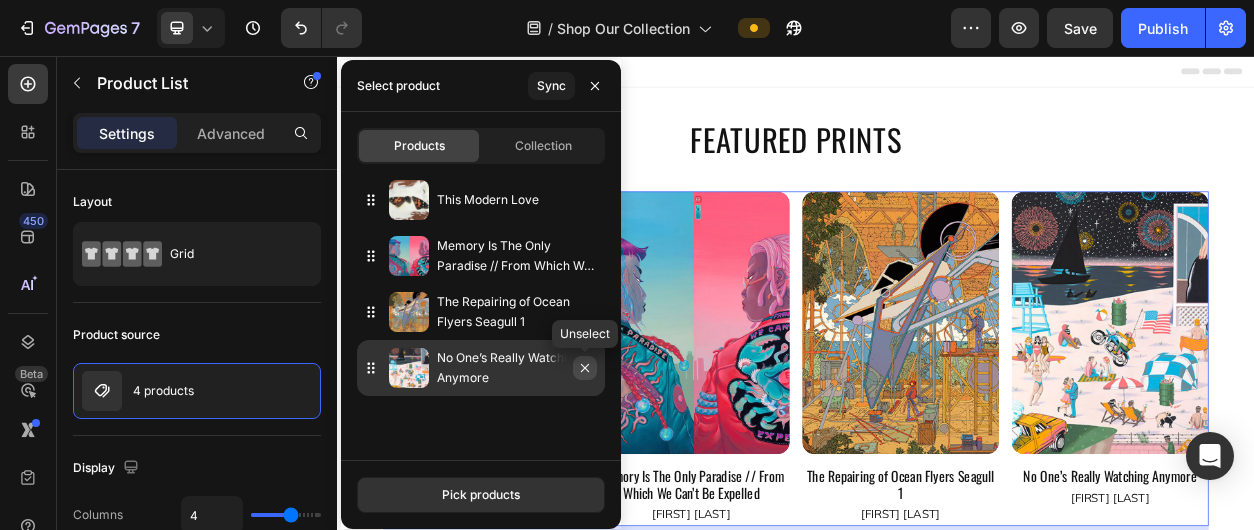 click 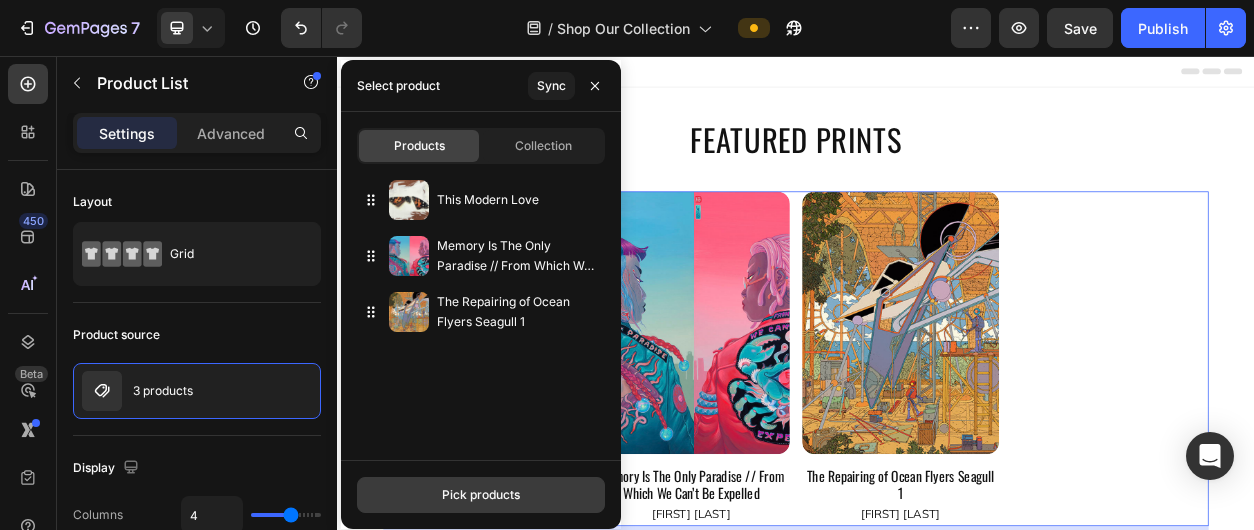 click on "Pick products" at bounding box center (481, 495) 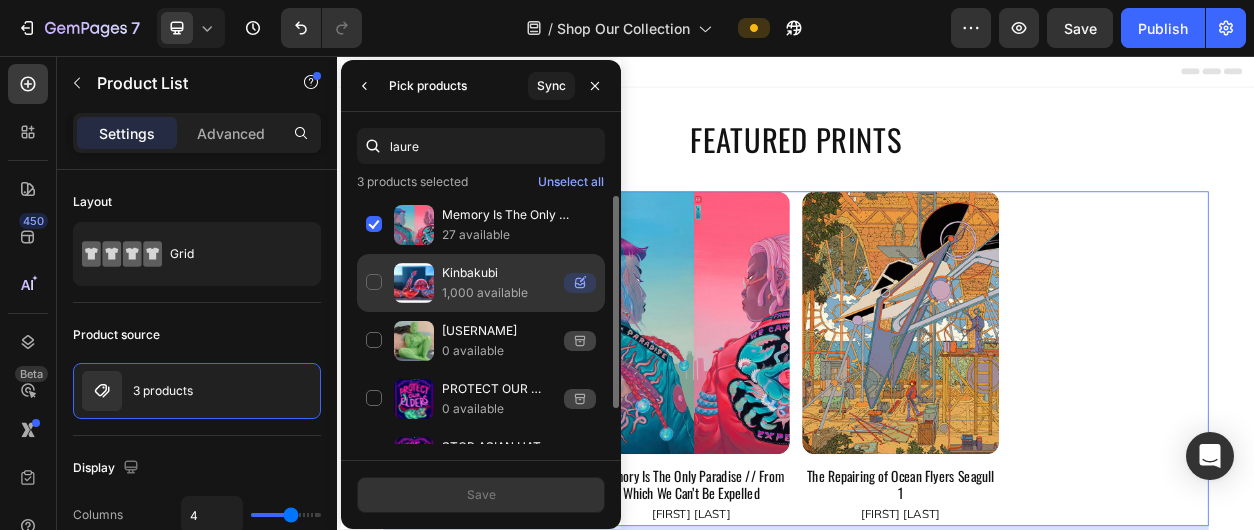 type on "laure" 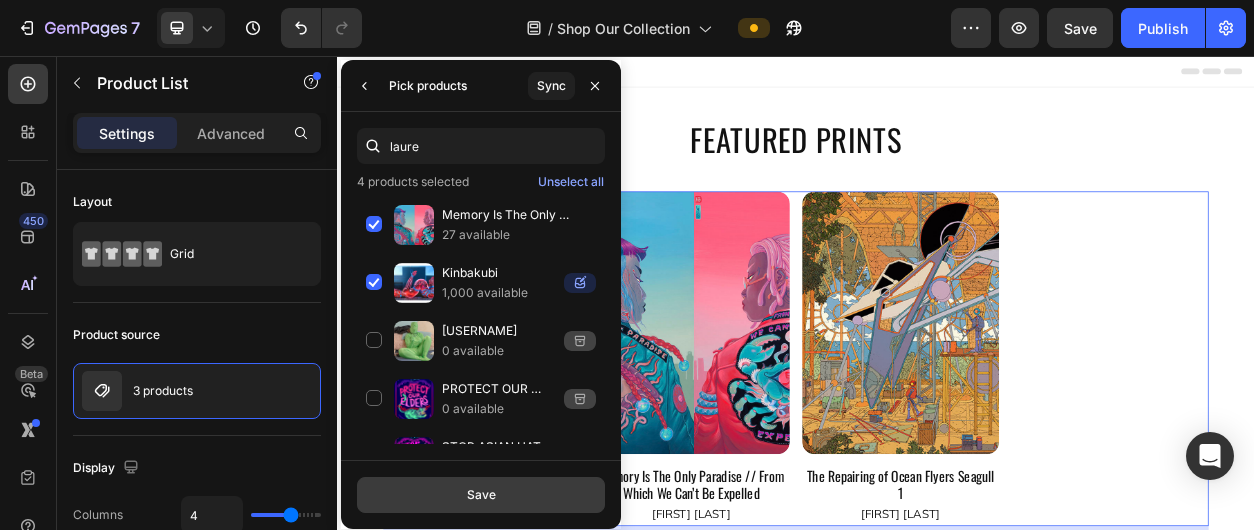 click on "Save" at bounding box center [481, 495] 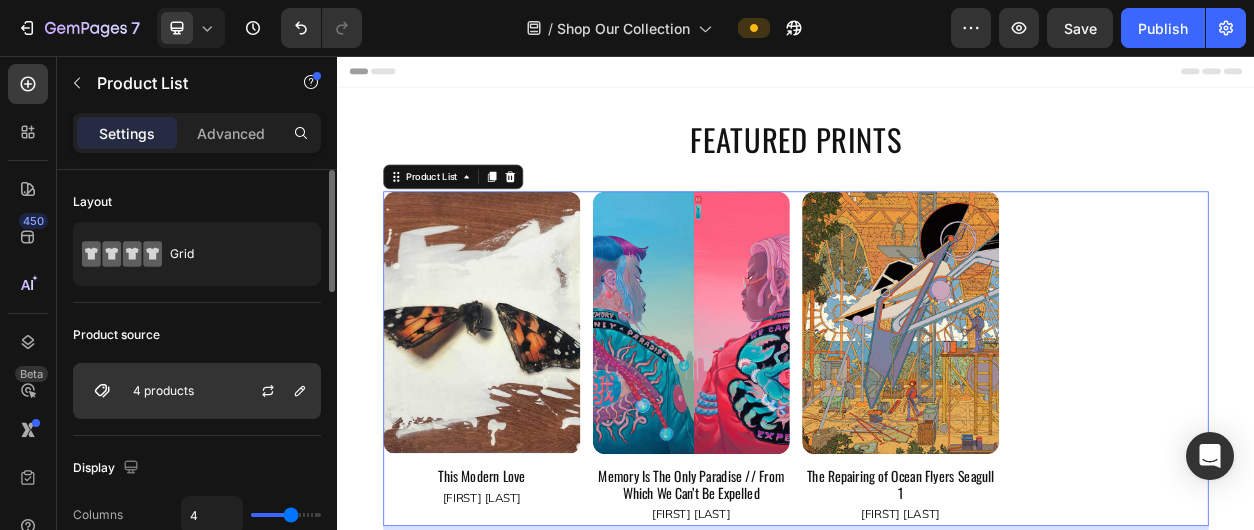 click at bounding box center [276, 391] 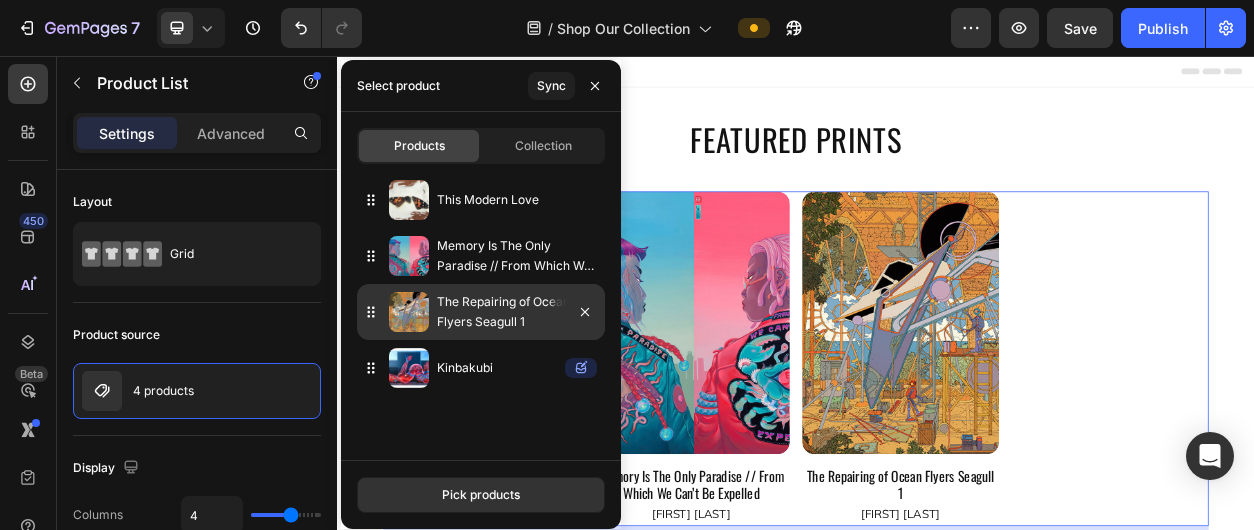 type 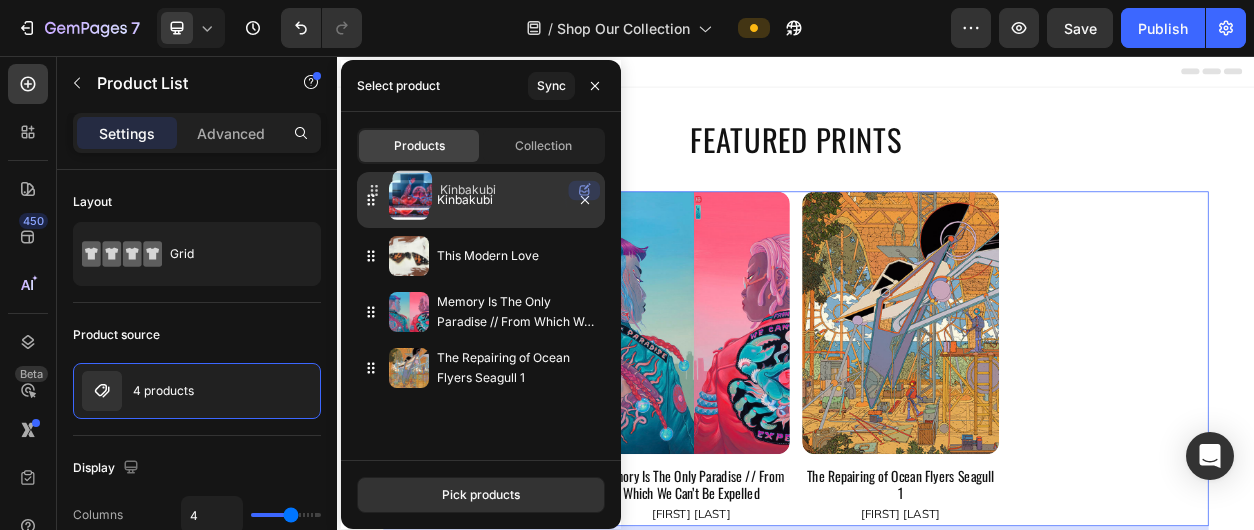drag, startPoint x: 368, startPoint y: 372, endPoint x: 371, endPoint y: 194, distance: 178.02528 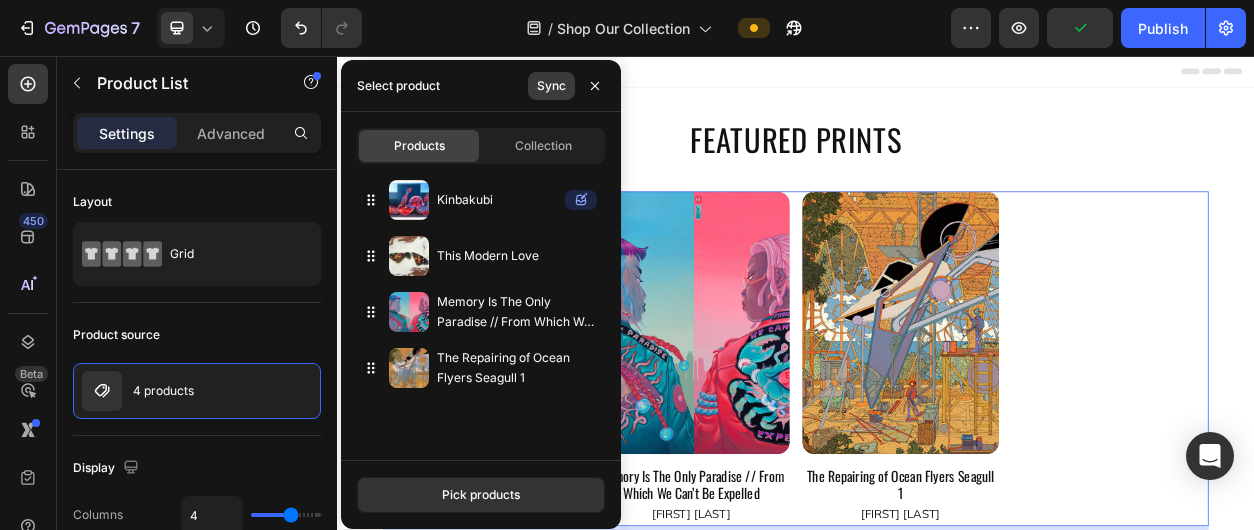 click on "Sync" at bounding box center (551, 86) 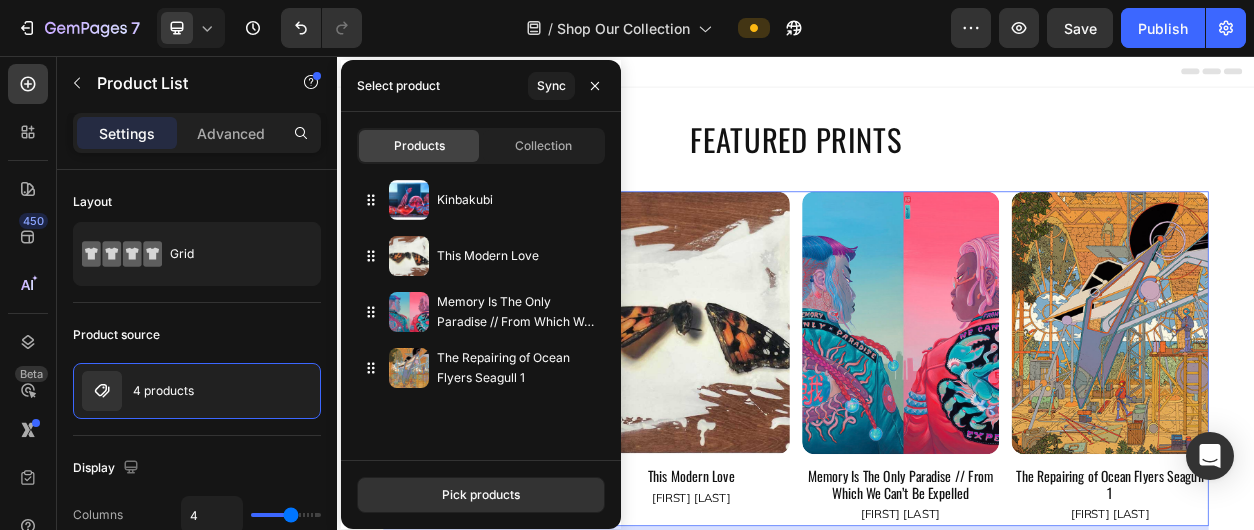 click on "Header" at bounding box center [937, 76] 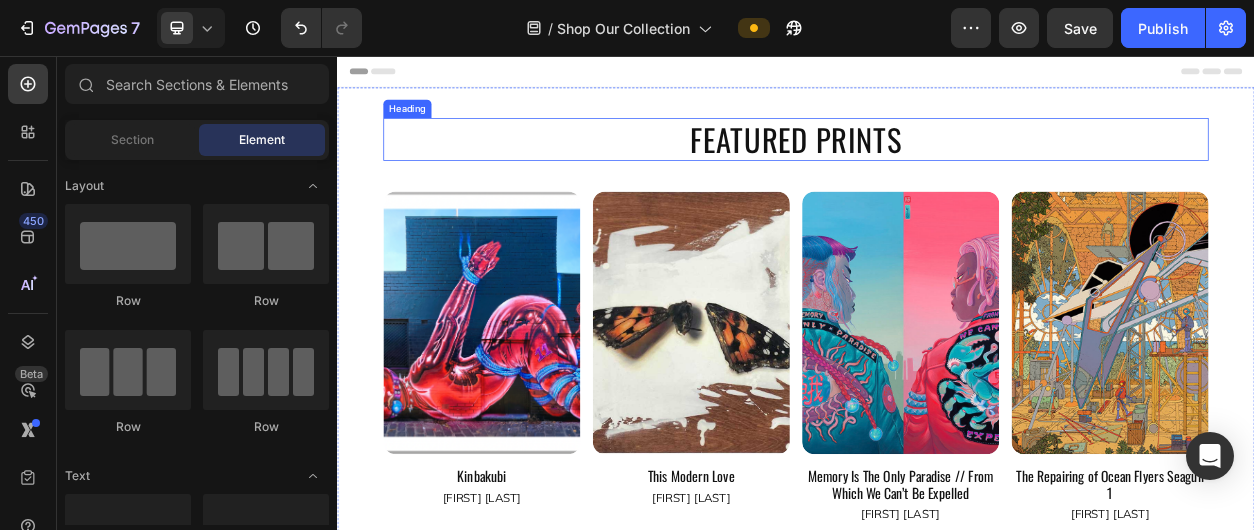 click on "FEATURED PRINTS" at bounding box center [937, 165] 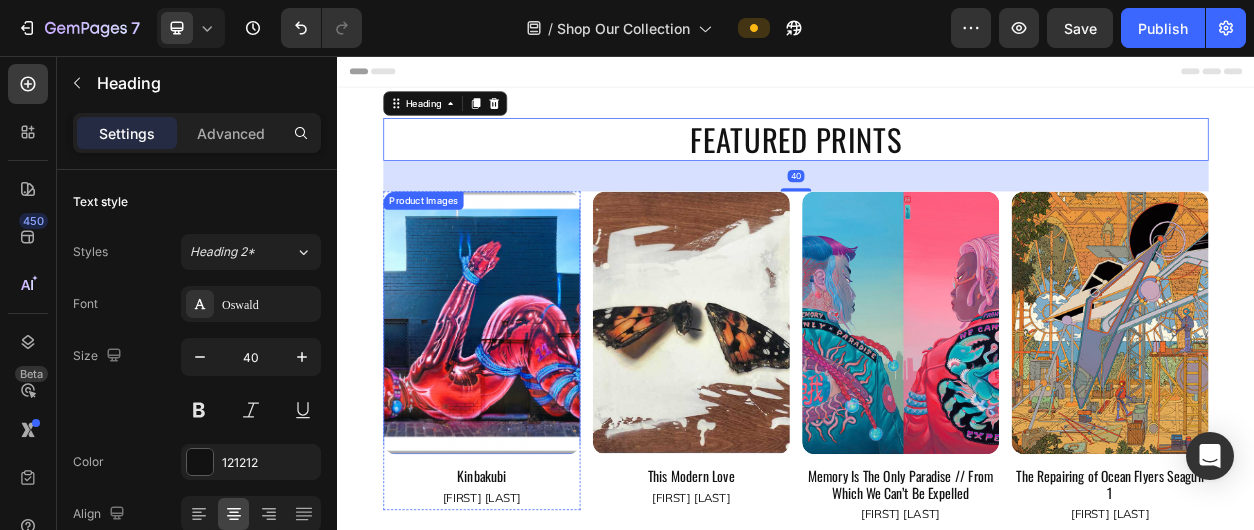click at bounding box center [526, 405] 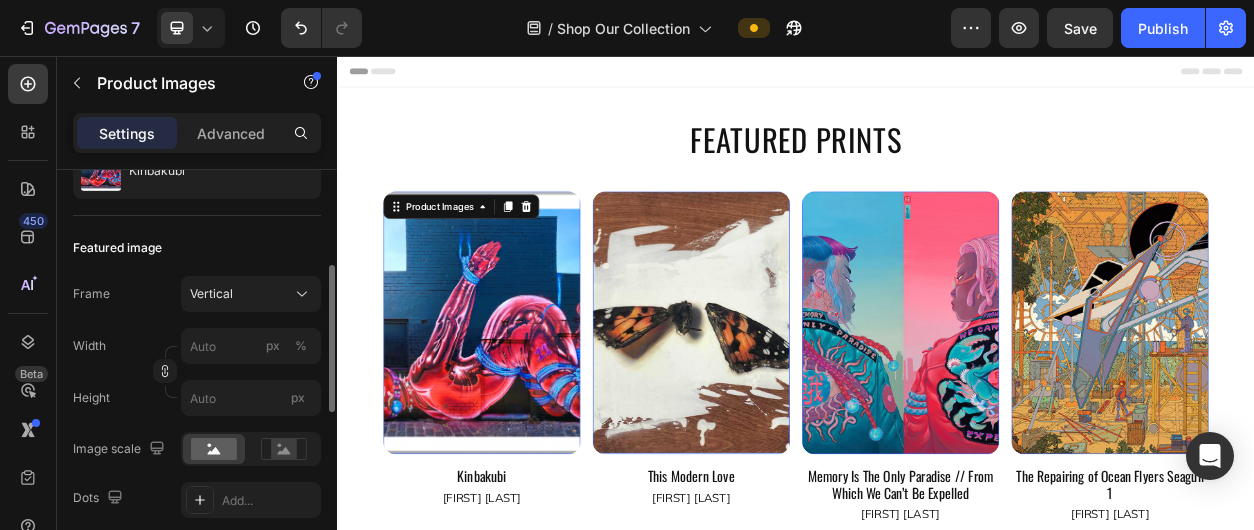 scroll, scrollTop: 260, scrollLeft: 0, axis: vertical 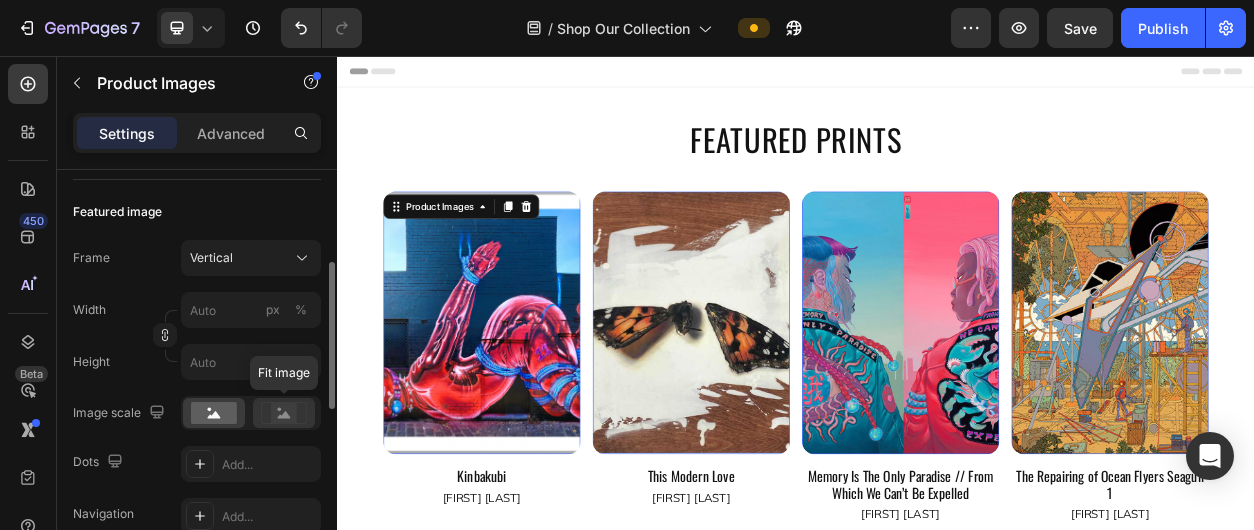 click 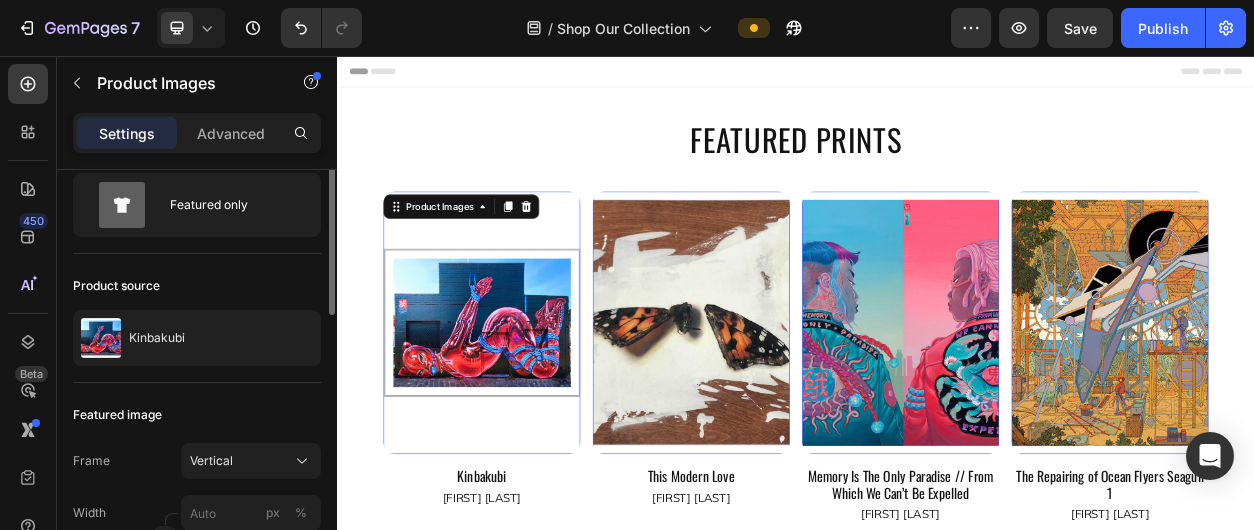 scroll, scrollTop: 0, scrollLeft: 0, axis: both 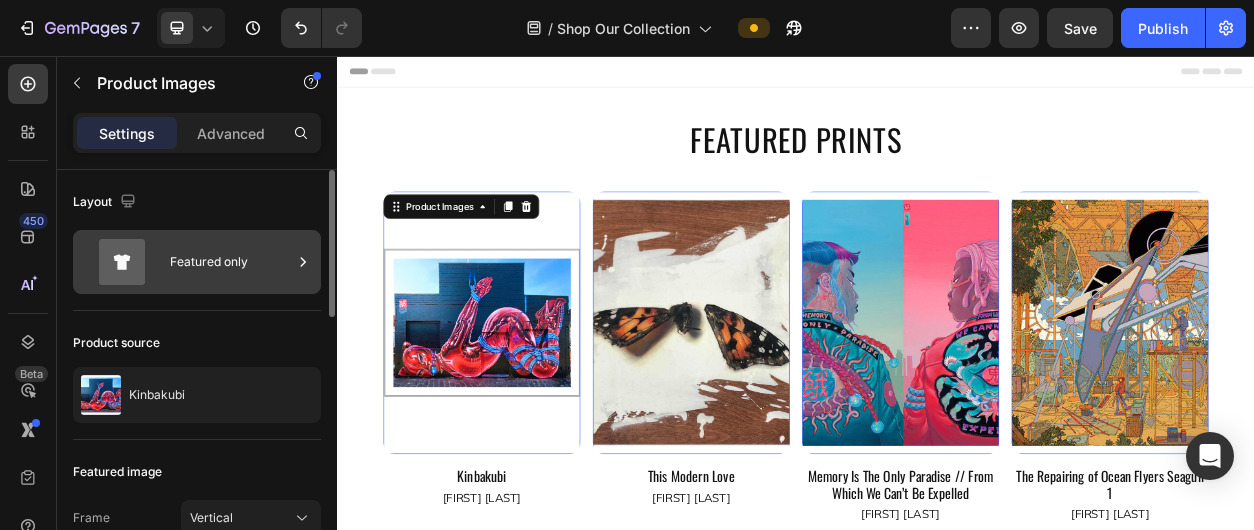 click on "Featured only" at bounding box center (231, 262) 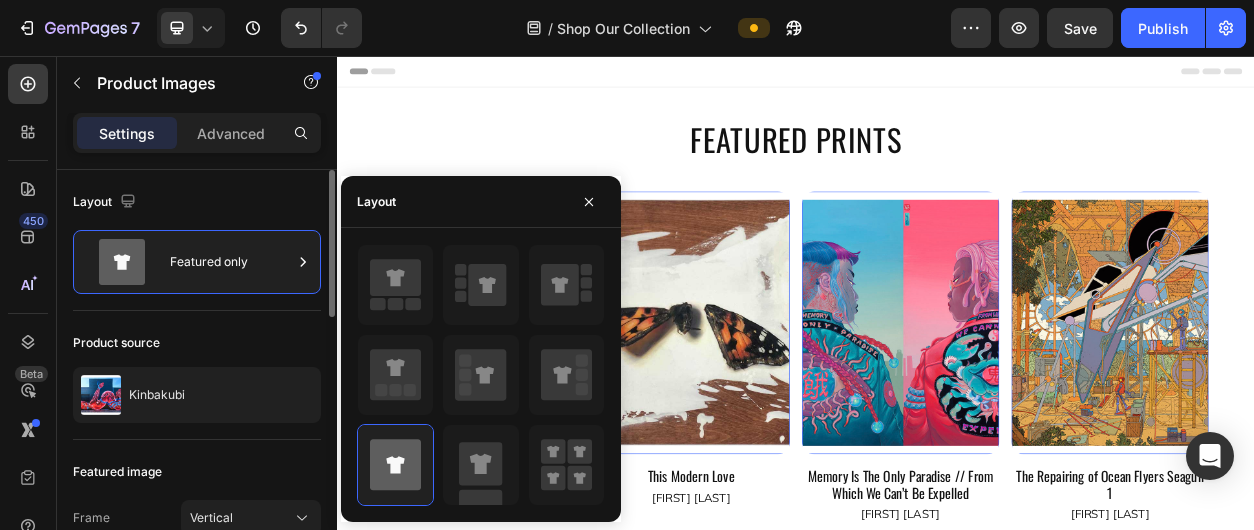 click on "Product source" at bounding box center (197, 343) 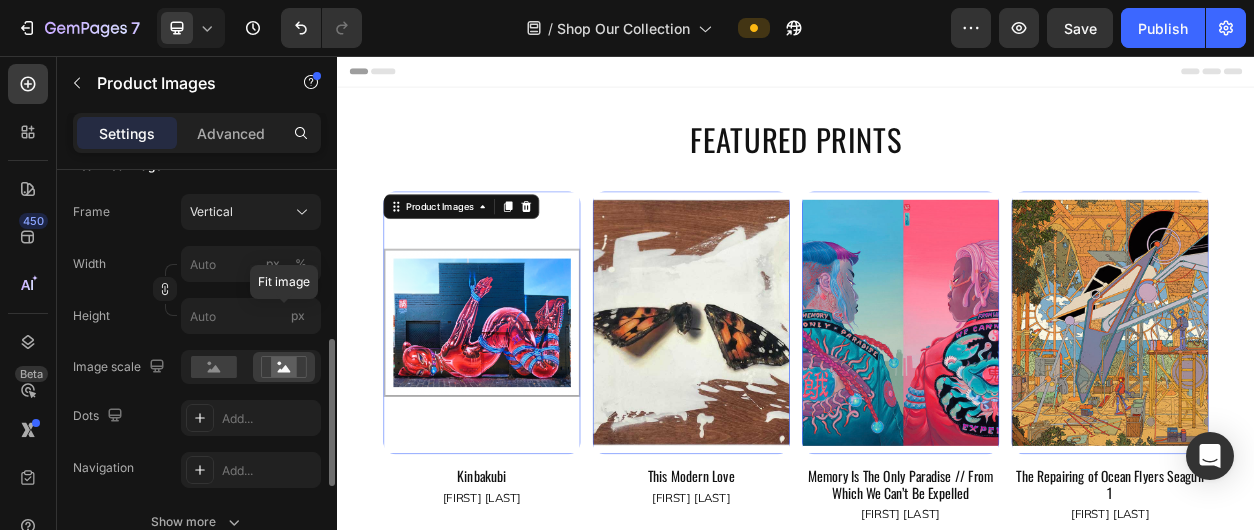 scroll, scrollTop: 413, scrollLeft: 0, axis: vertical 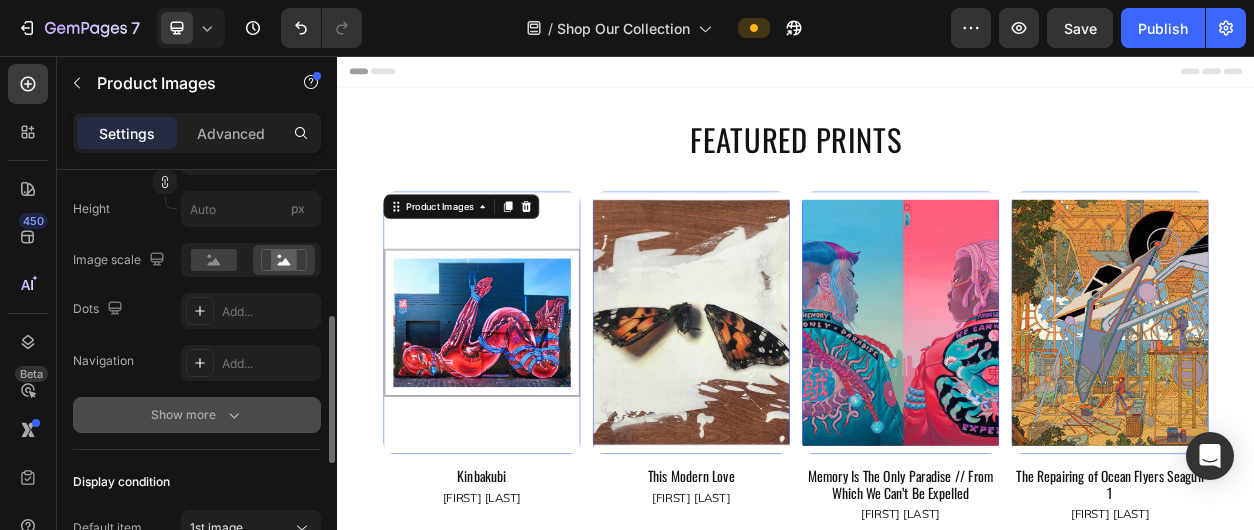 click on "Show more" at bounding box center [197, 415] 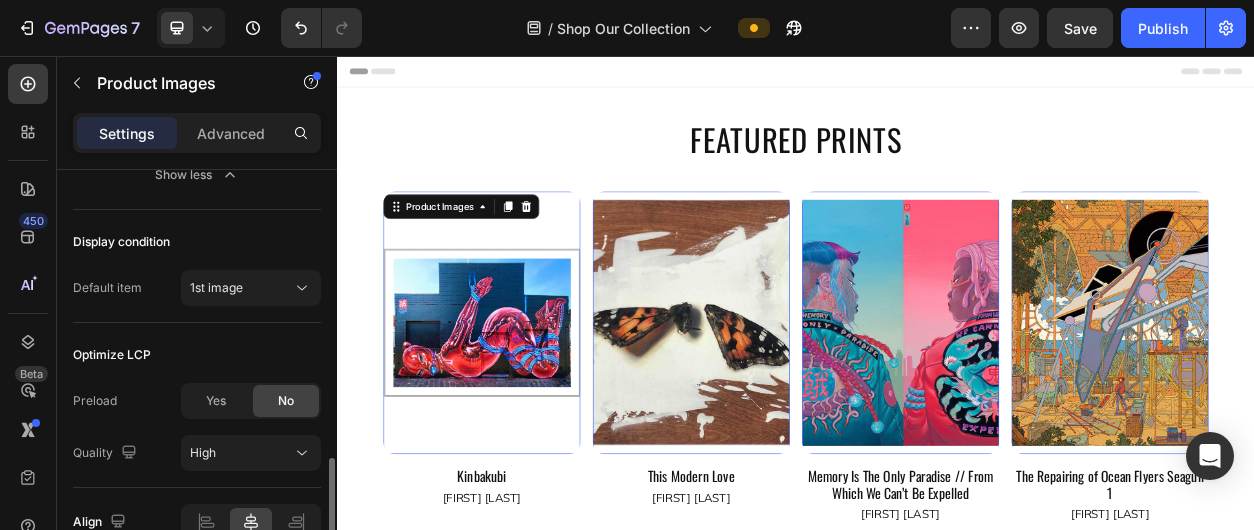 scroll, scrollTop: 1033, scrollLeft: 0, axis: vertical 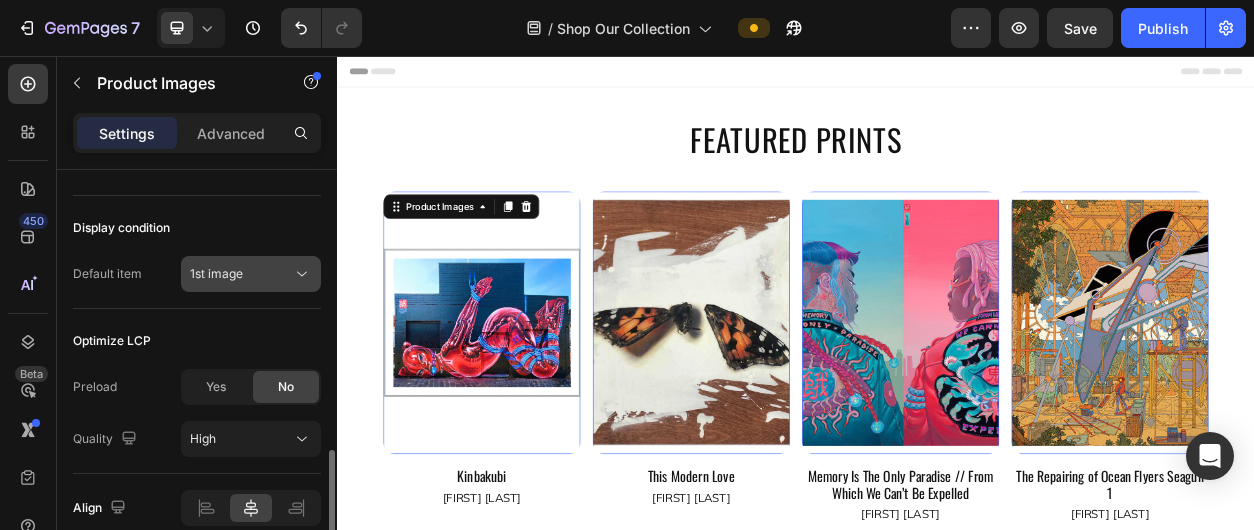 click on "1st image" 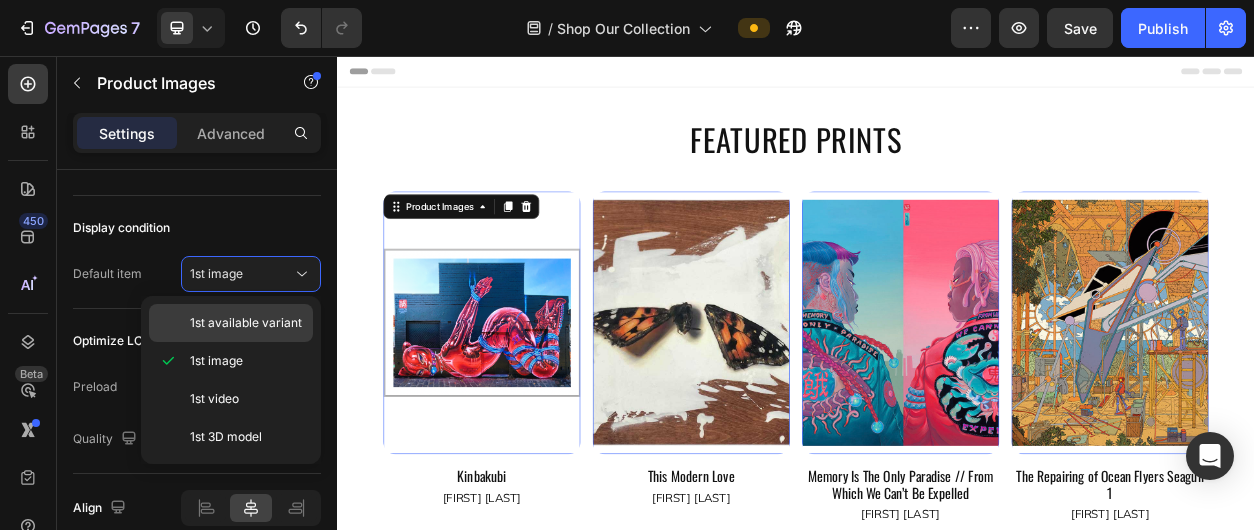 click on "1st available variant" at bounding box center (246, 323) 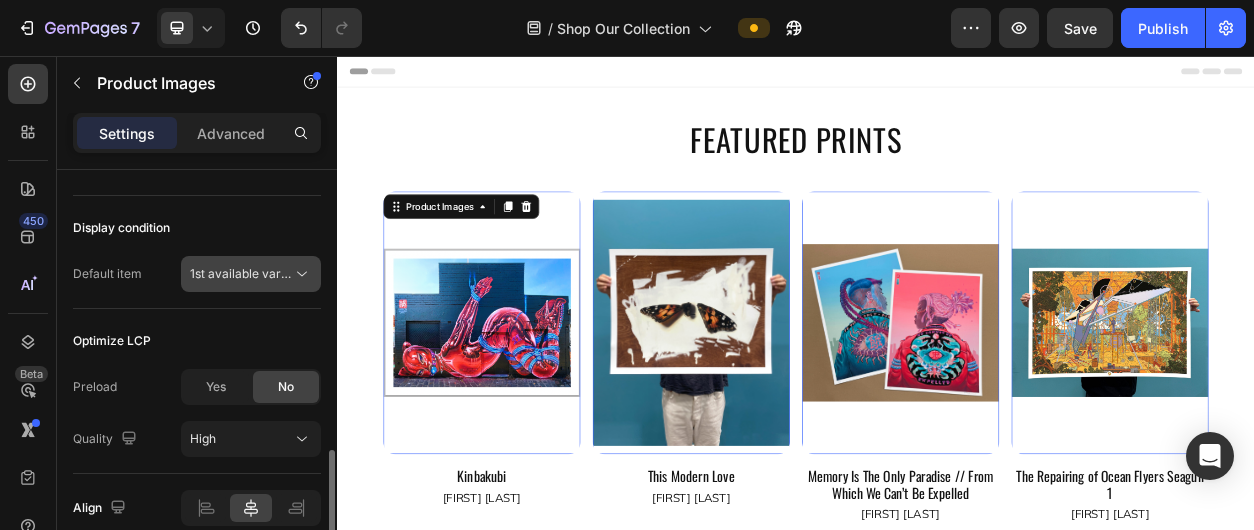 click on "1st available variant" at bounding box center [246, 273] 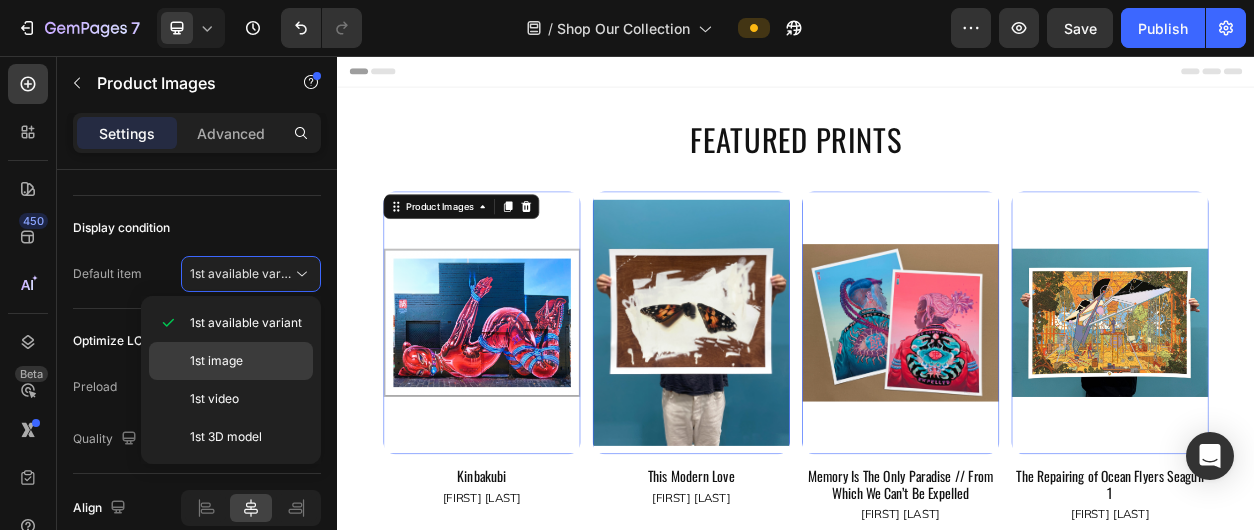 click on "1st image" at bounding box center (247, 361) 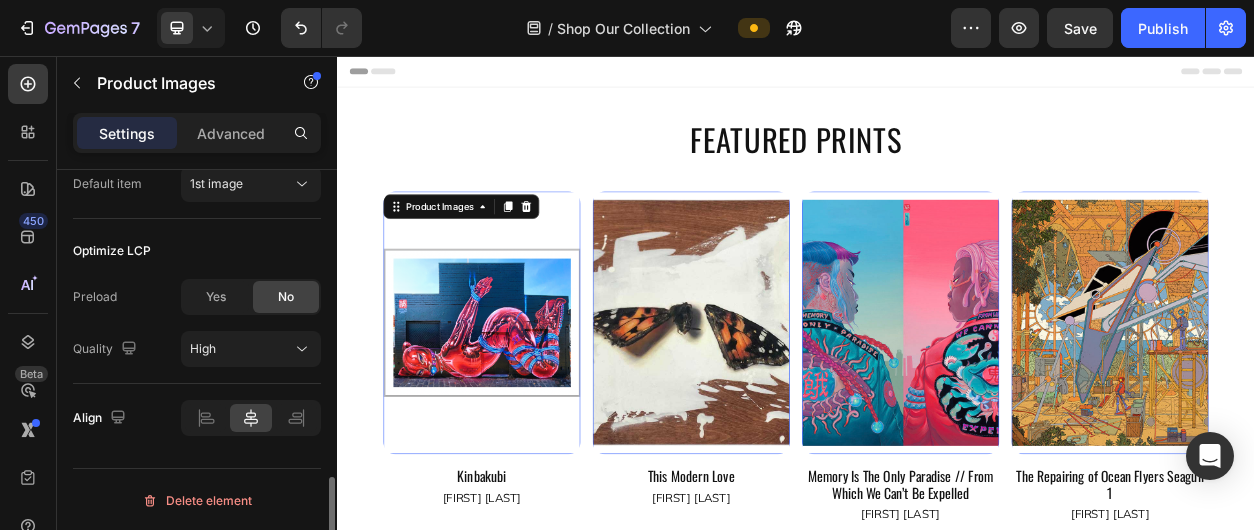 scroll, scrollTop: 1125, scrollLeft: 0, axis: vertical 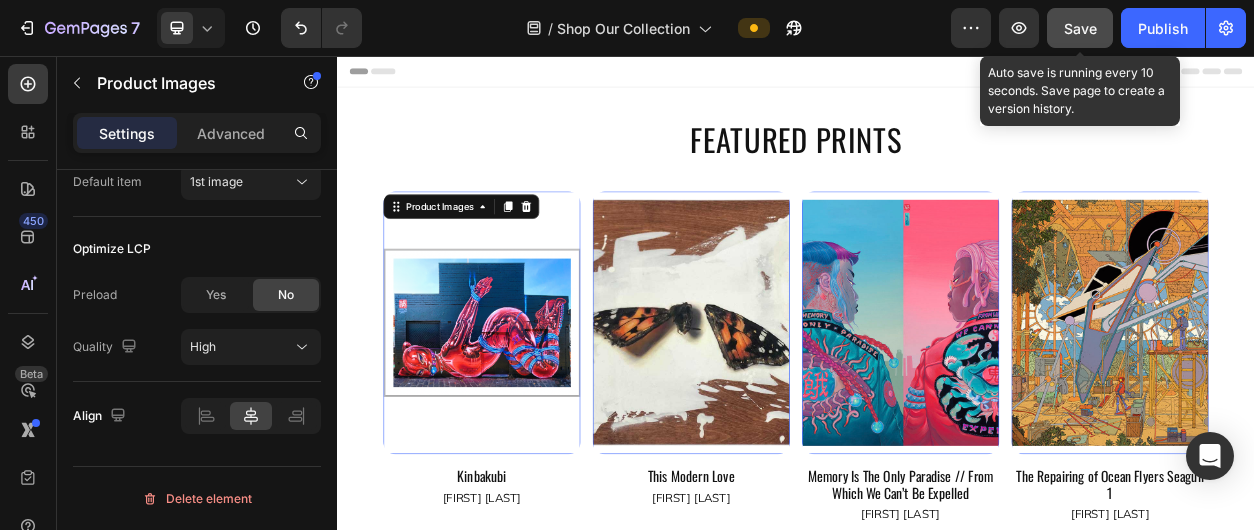click on "Save" at bounding box center (1080, 28) 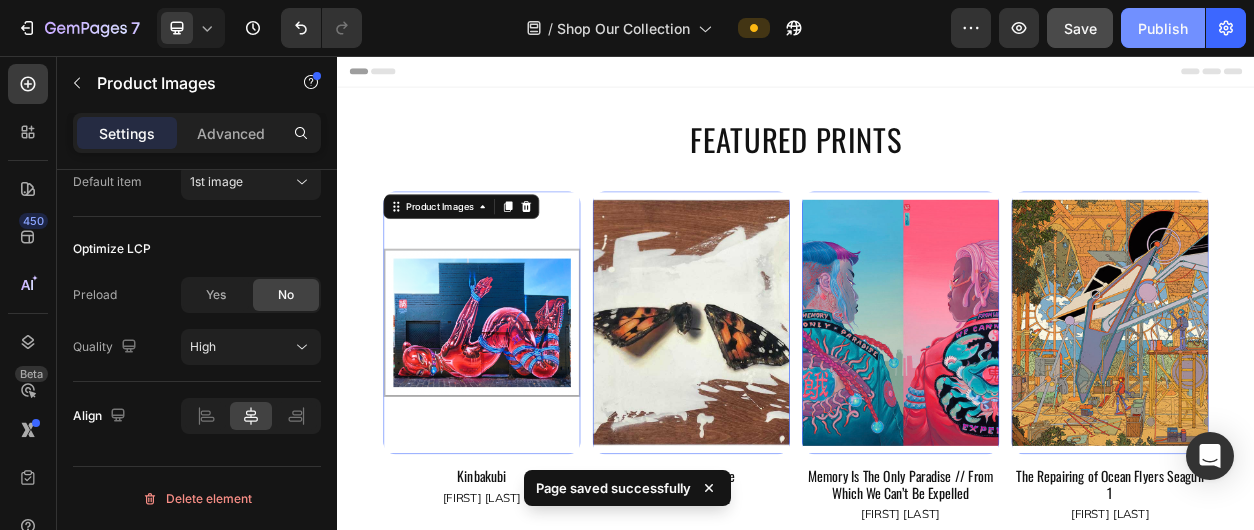 click on "Publish" 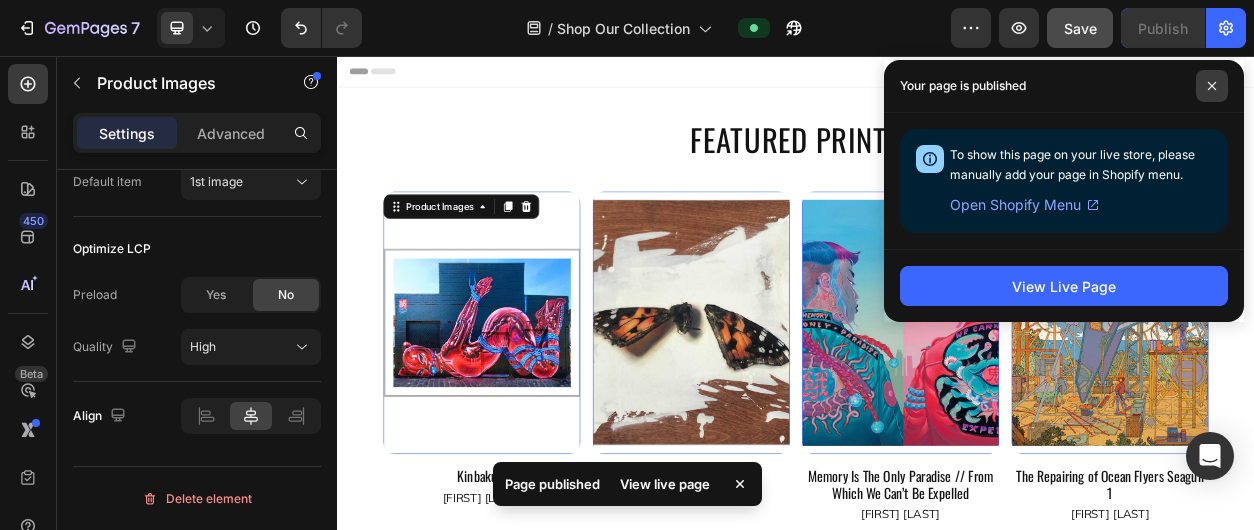 click at bounding box center [1212, 86] 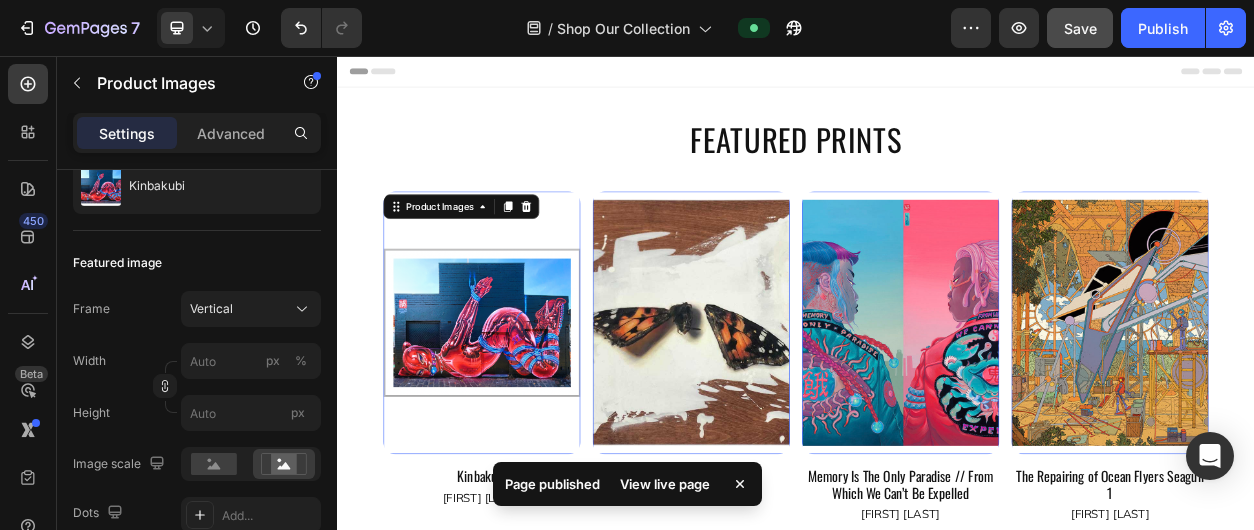 scroll, scrollTop: 0, scrollLeft: 0, axis: both 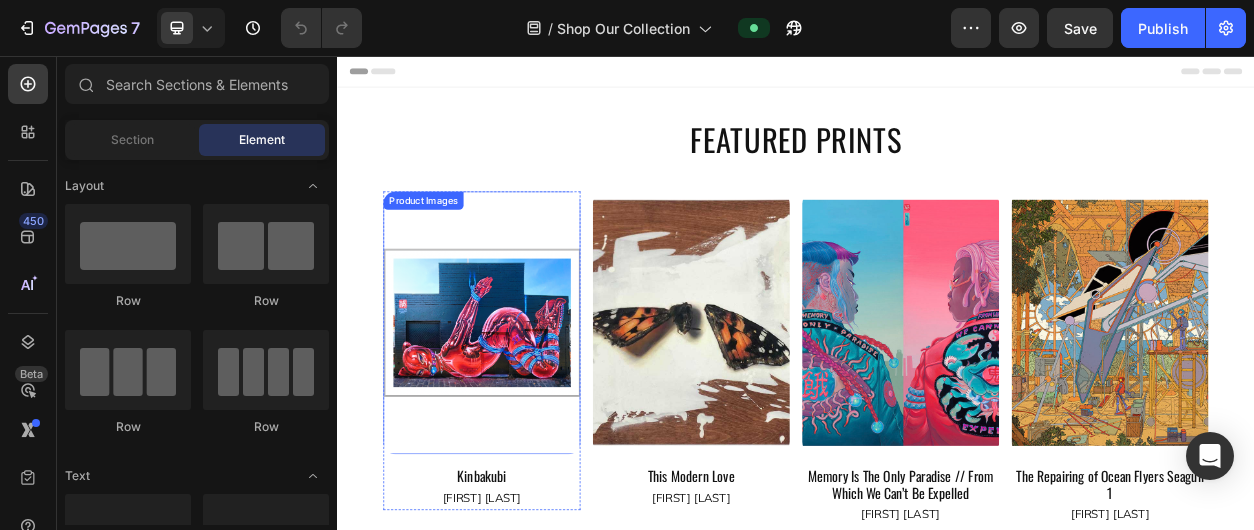click at bounding box center [526, 405] 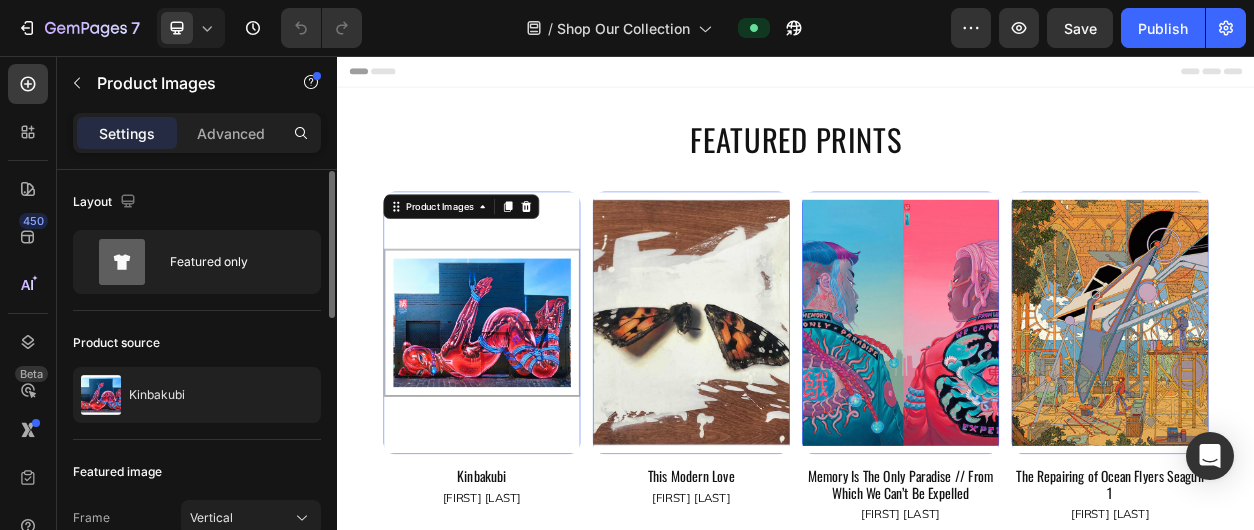 scroll, scrollTop: 79, scrollLeft: 0, axis: vertical 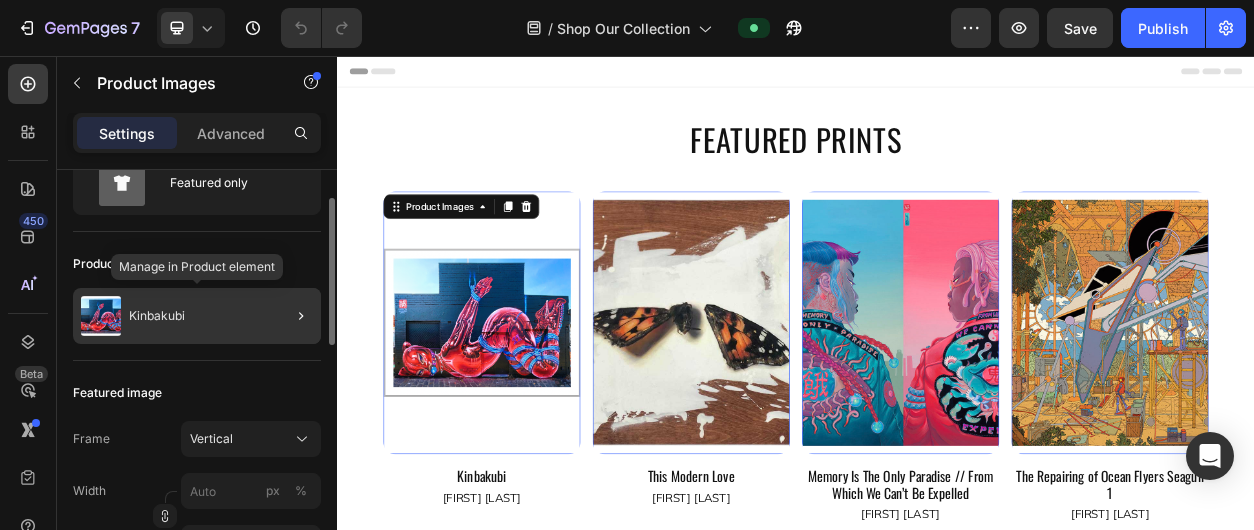 click on "Kinbakubi" 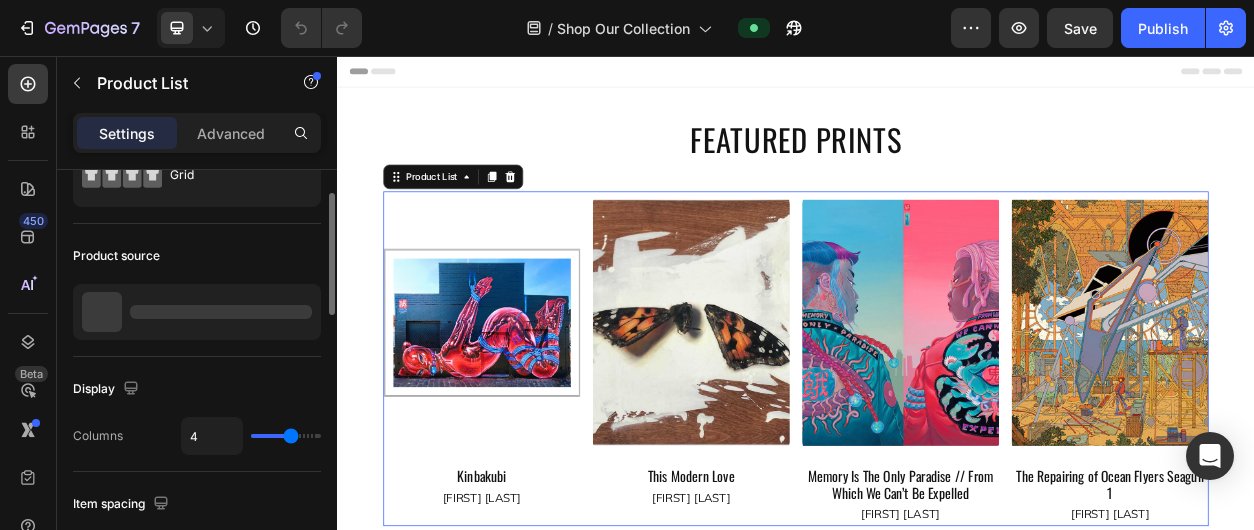 scroll, scrollTop: 0, scrollLeft: 0, axis: both 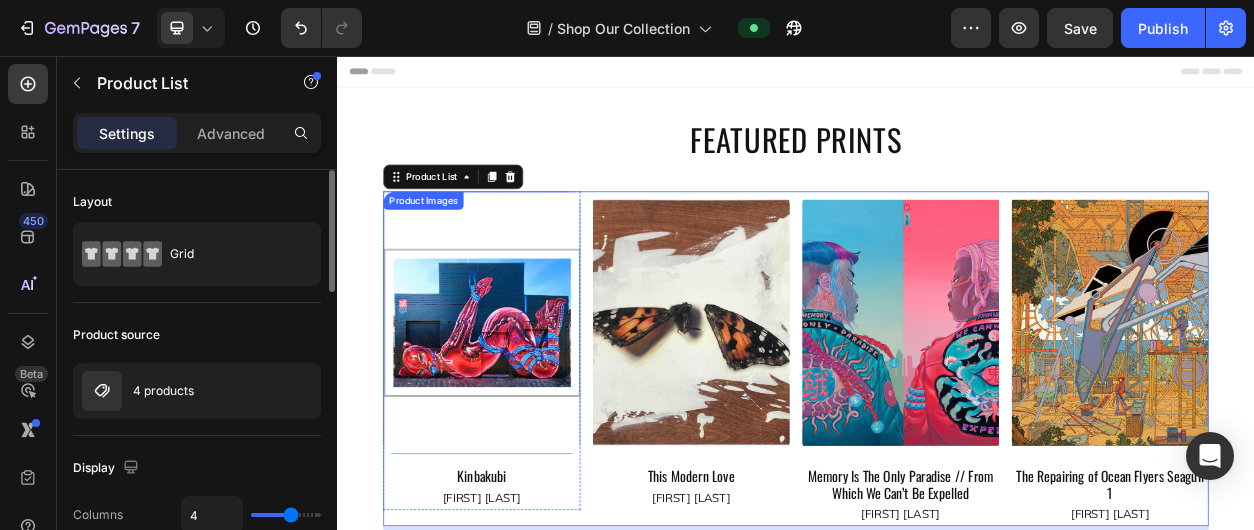 click at bounding box center [526, 405] 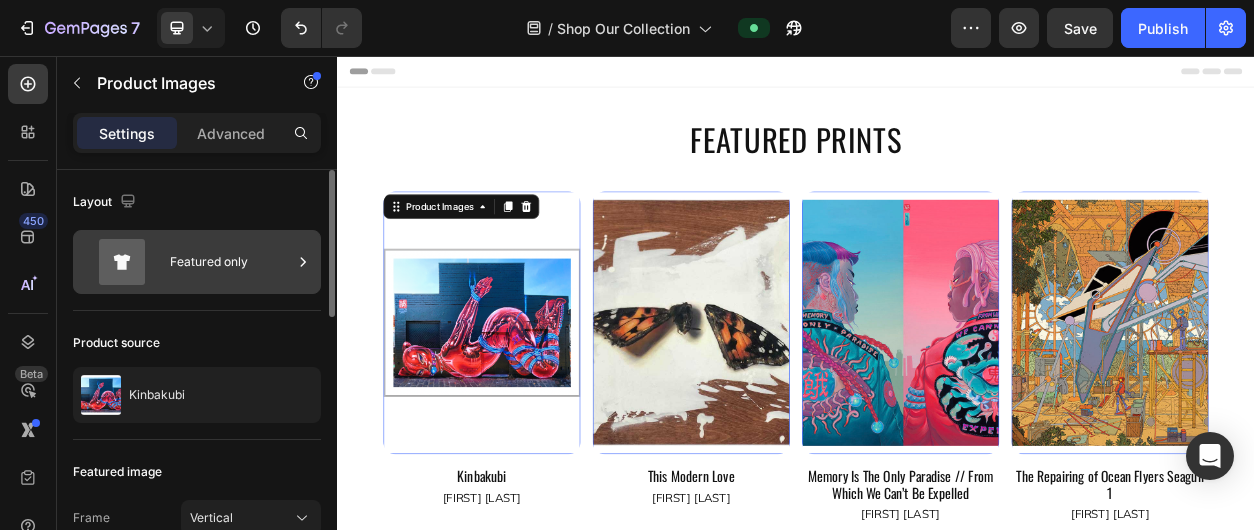 click on "Featured only" at bounding box center [231, 262] 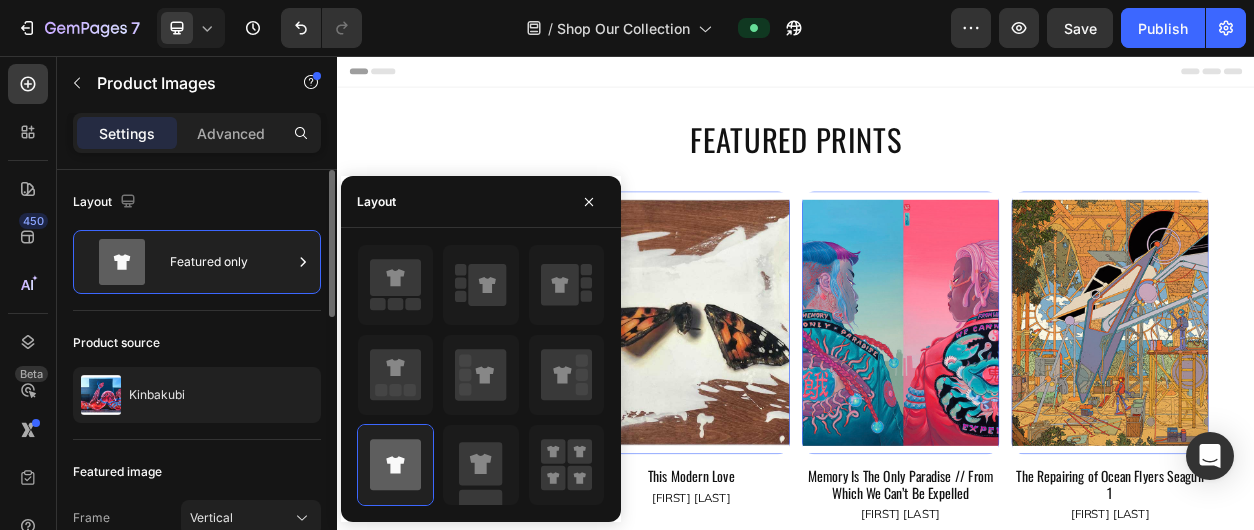 click on "Product source Kinbakubi" 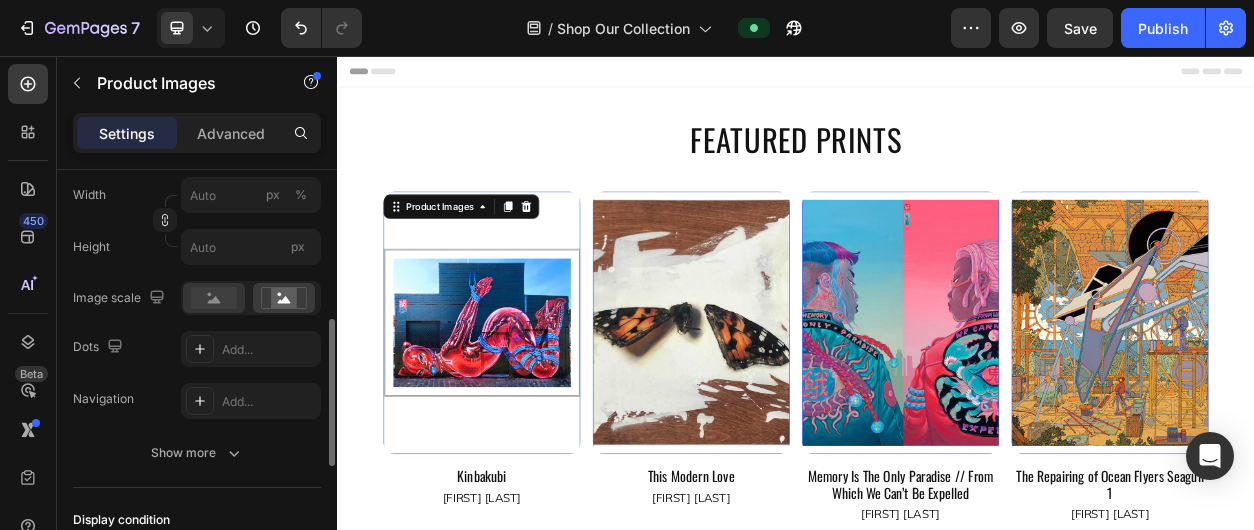 scroll, scrollTop: 451, scrollLeft: 0, axis: vertical 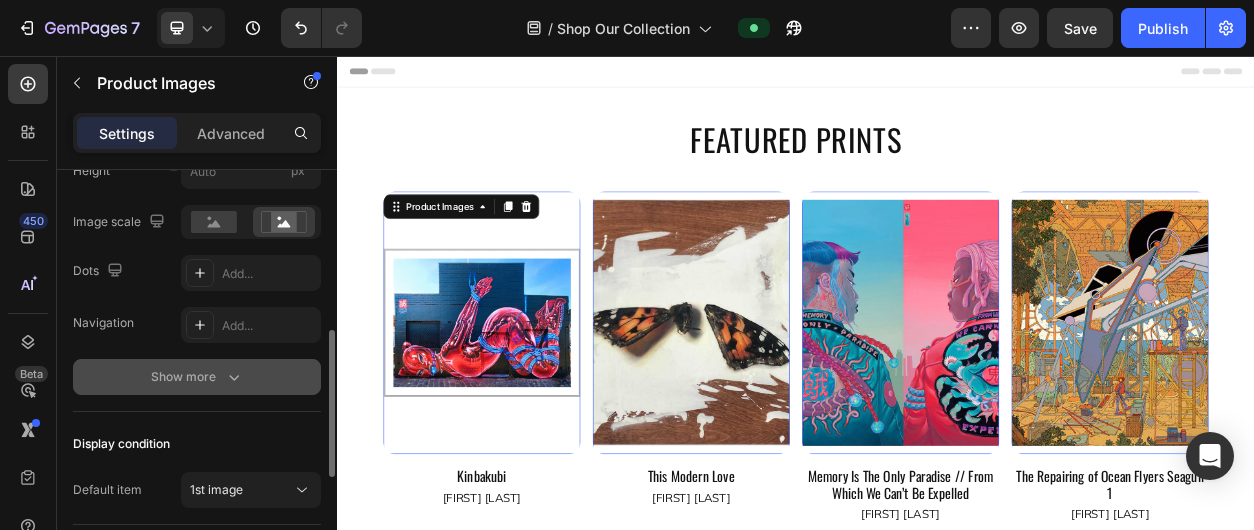 click on "Show more" at bounding box center [197, 377] 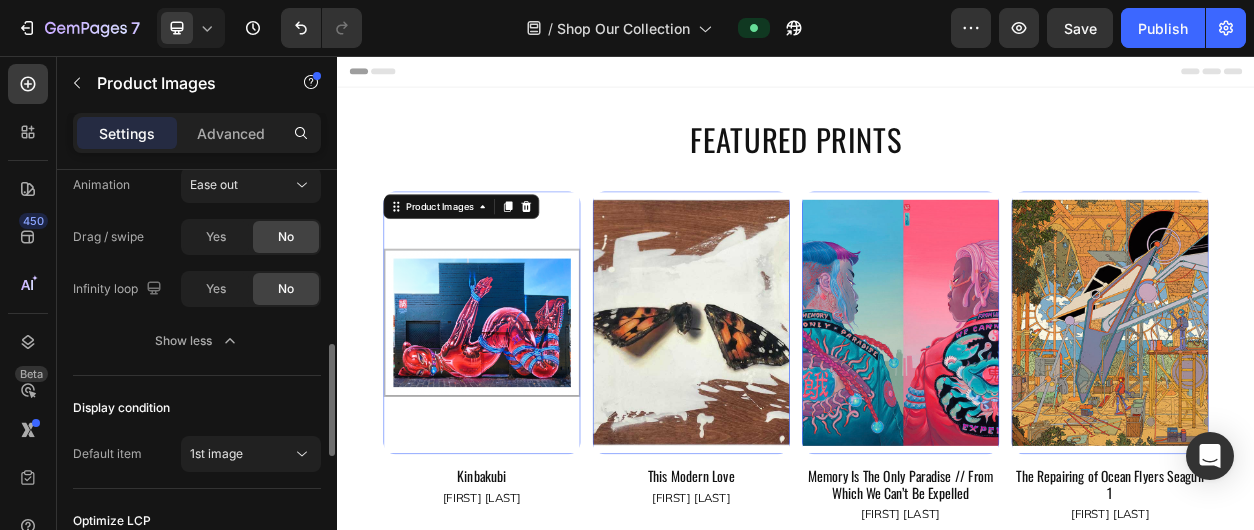 scroll, scrollTop: 902, scrollLeft: 0, axis: vertical 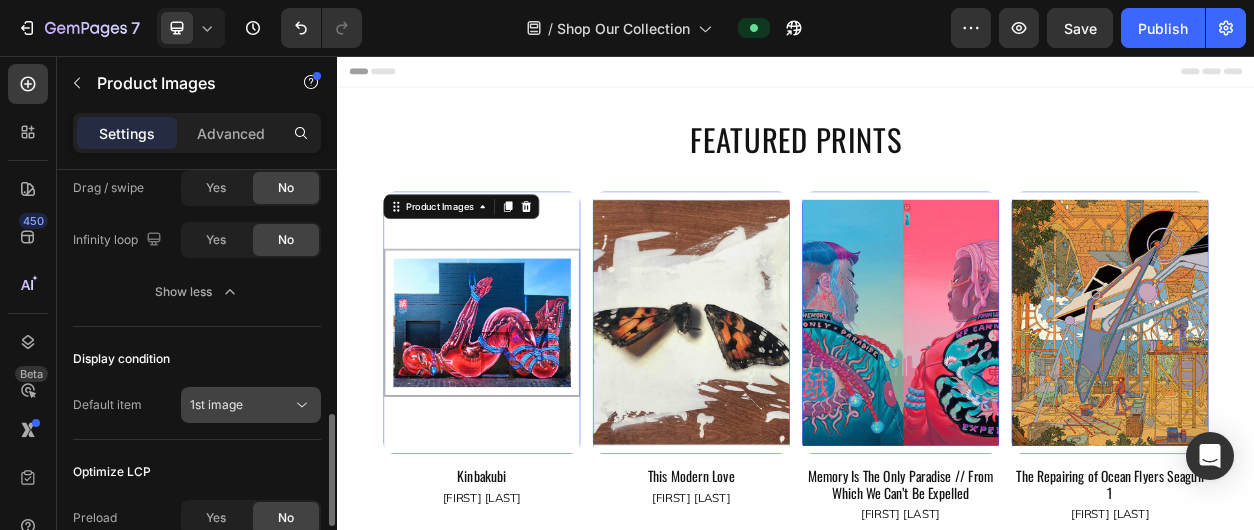 click on "1st image" at bounding box center (216, 404) 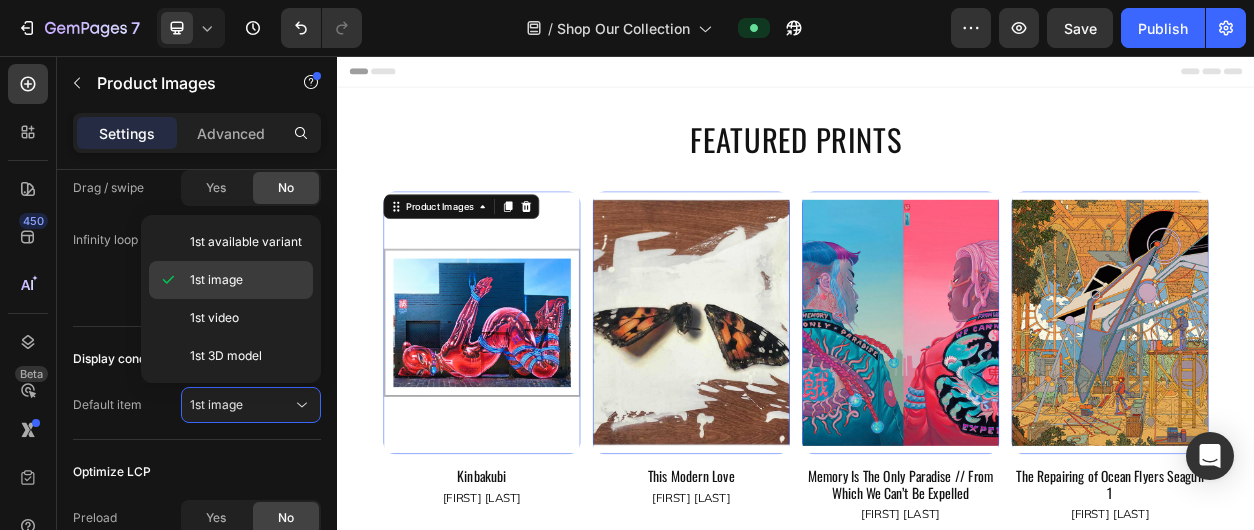 click on "1st image" at bounding box center (216, 280) 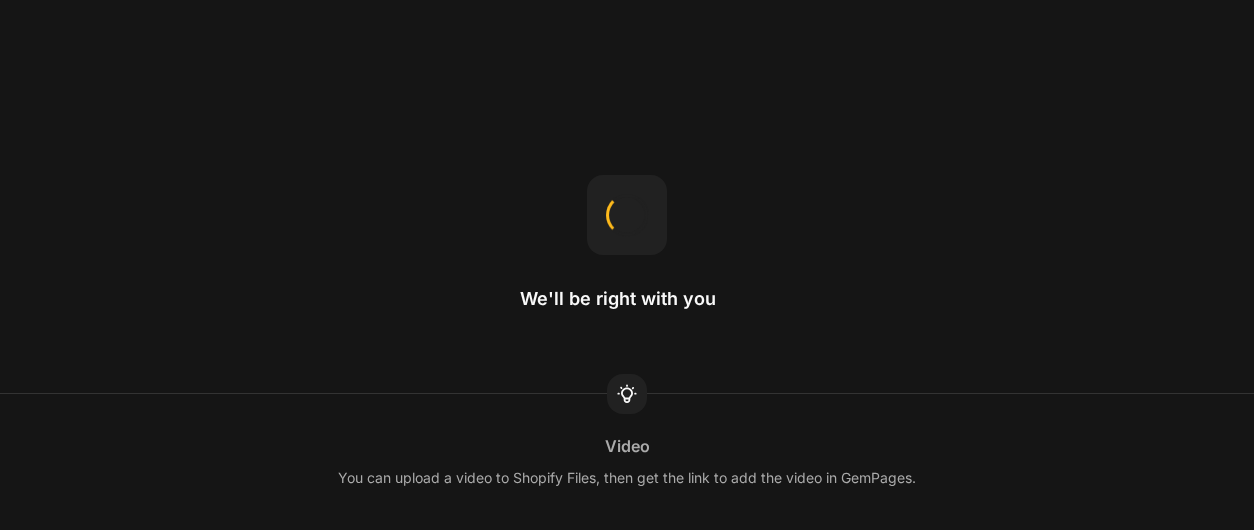 scroll, scrollTop: 0, scrollLeft: 0, axis: both 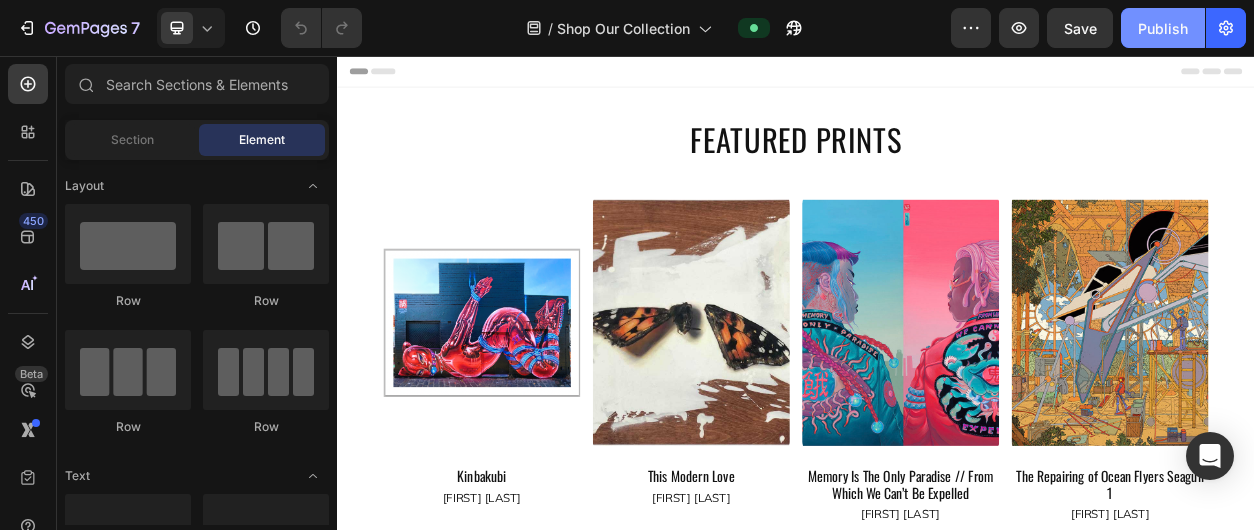 click on "Publish" at bounding box center [1163, 28] 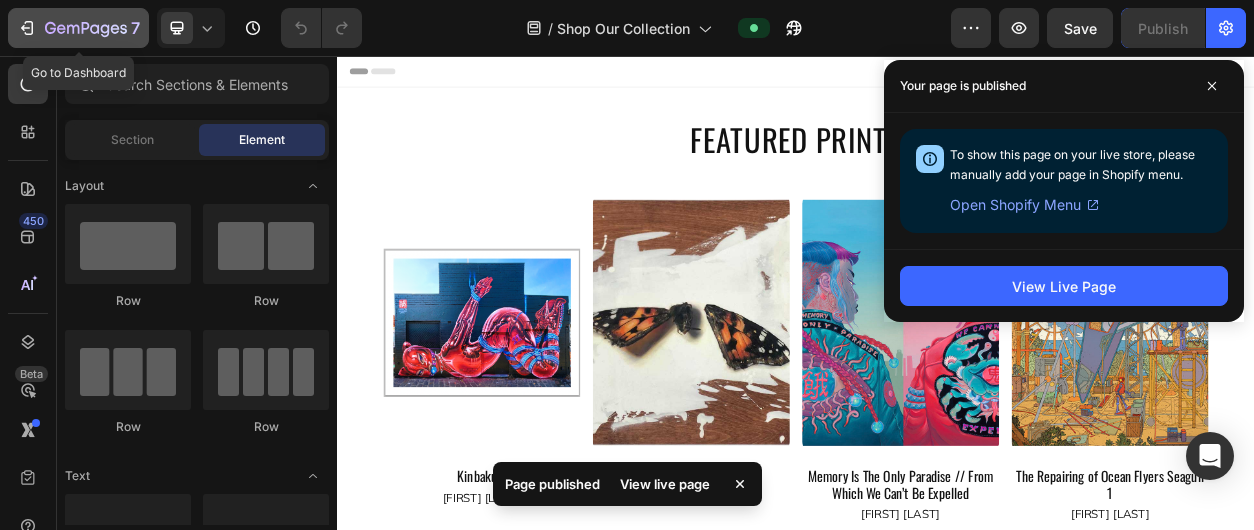 click 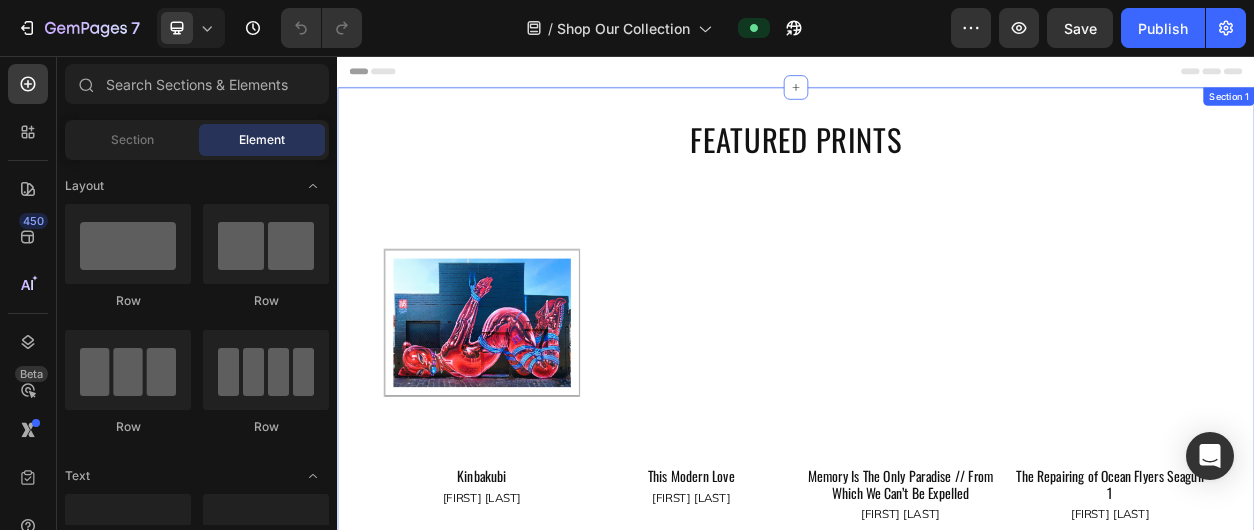 scroll, scrollTop: 0, scrollLeft: 0, axis: both 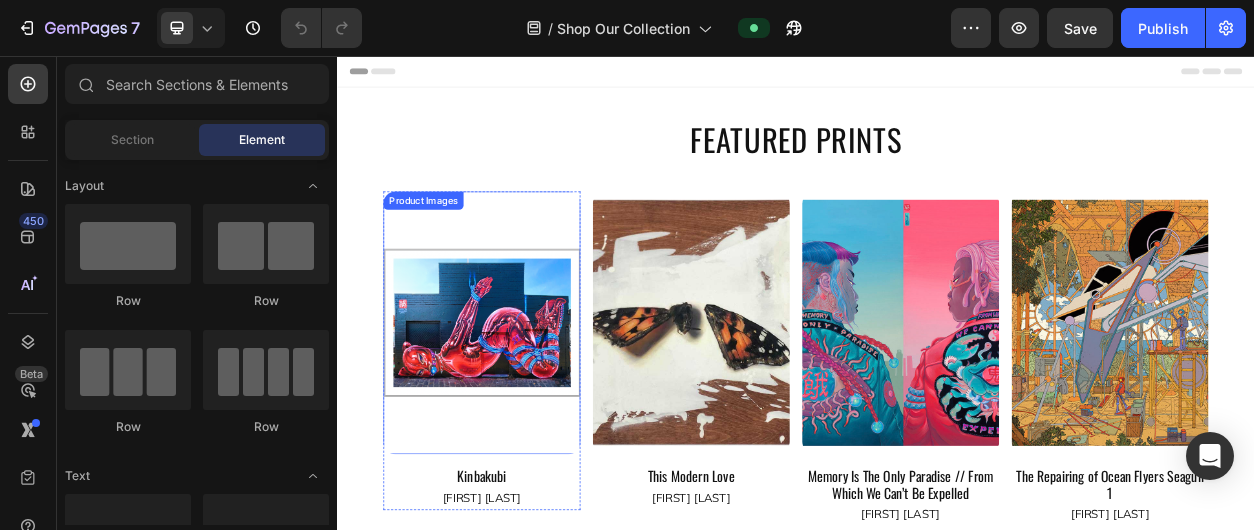 click at bounding box center [526, 405] 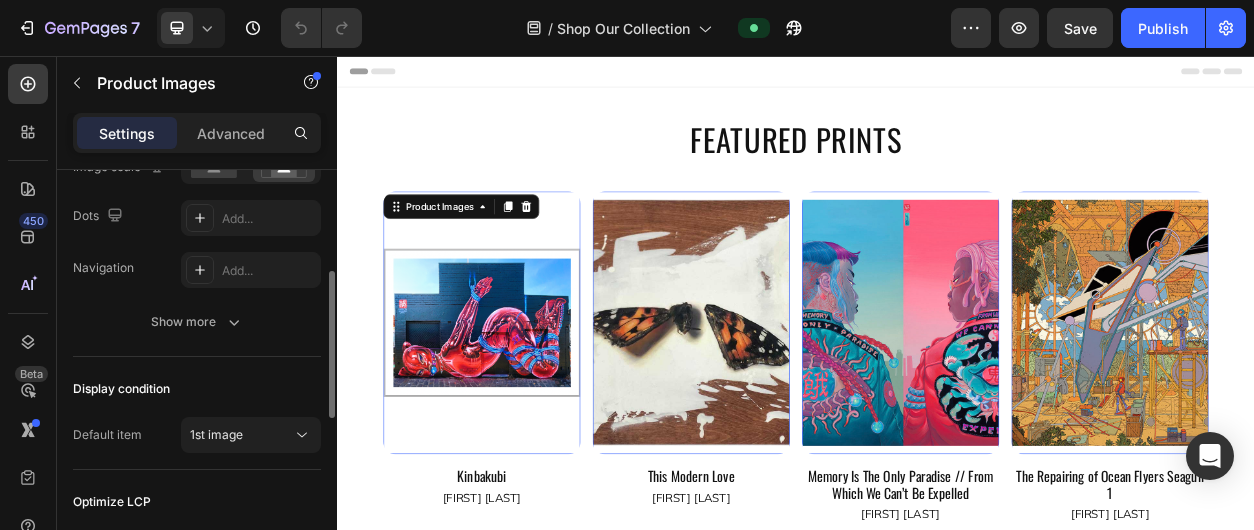scroll, scrollTop: 519, scrollLeft: 0, axis: vertical 